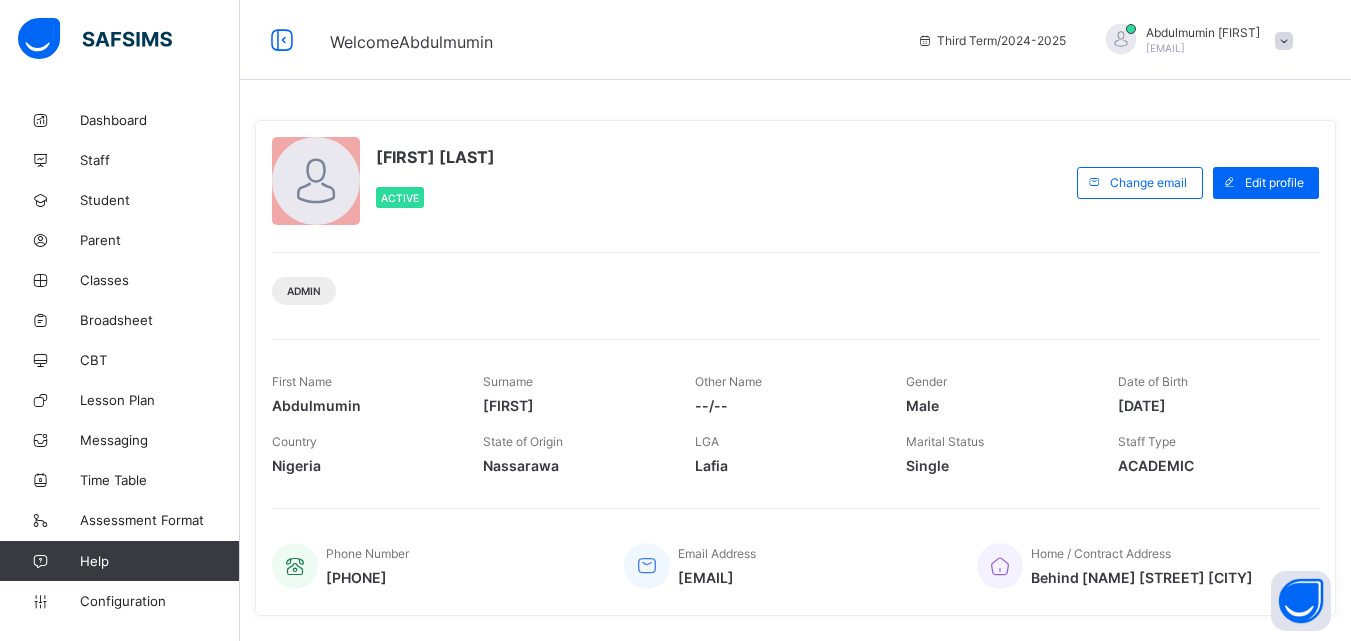 scroll, scrollTop: 0, scrollLeft: 0, axis: both 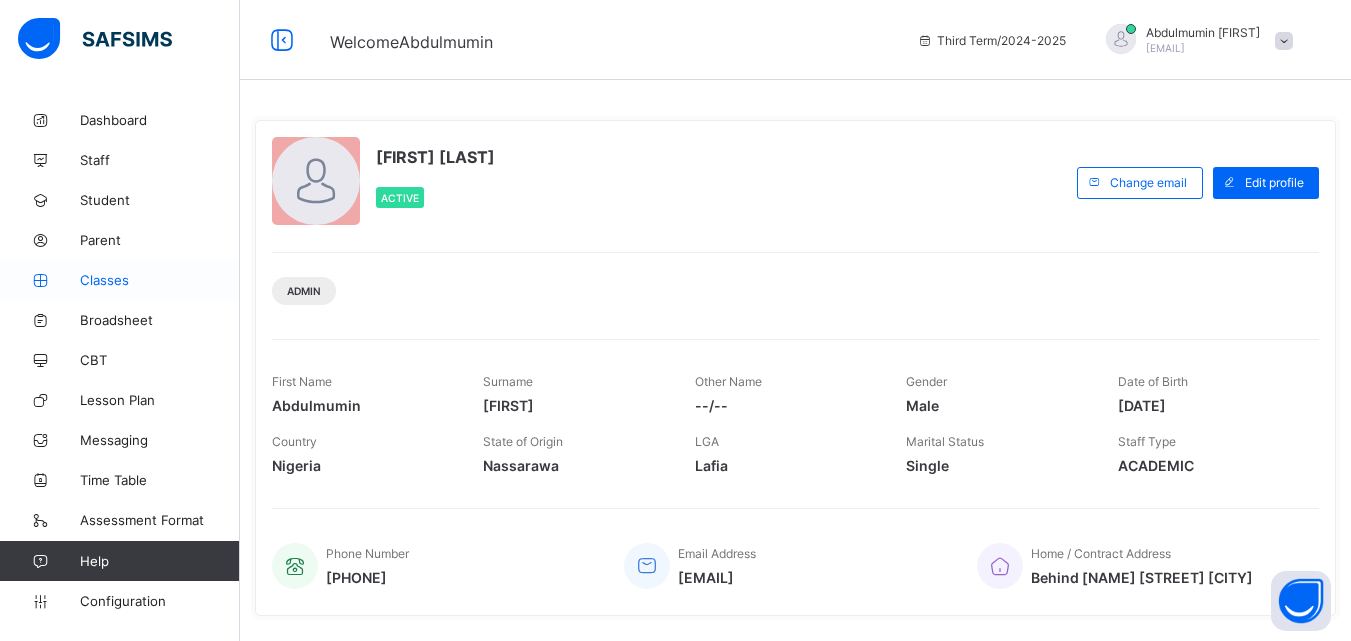click on "Classes" at bounding box center (160, 280) 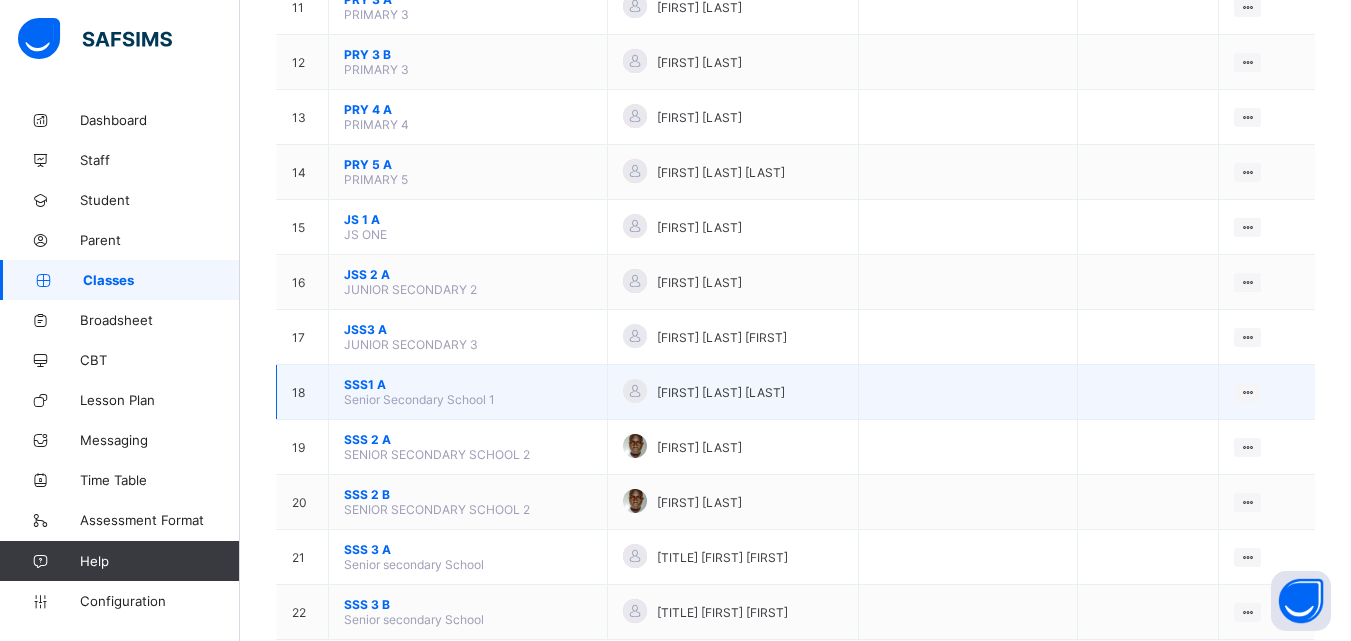 scroll, scrollTop: 854, scrollLeft: 0, axis: vertical 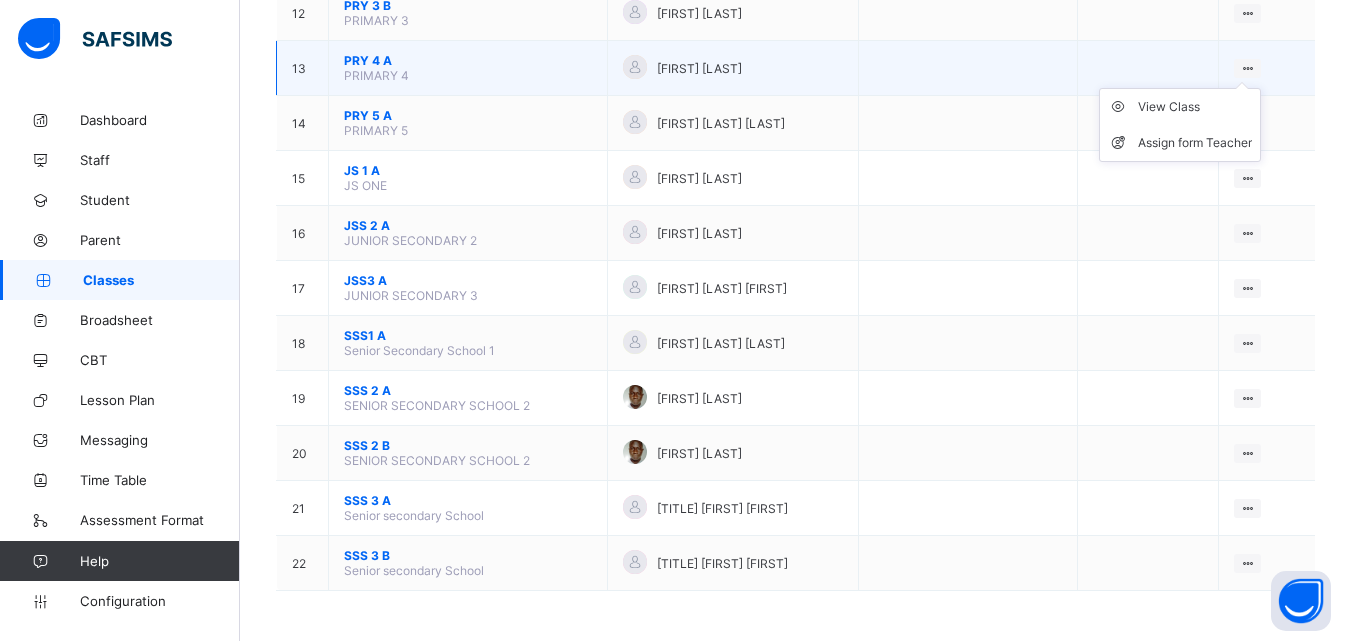 click on "View Class Assign form Teacher" at bounding box center [1180, 125] 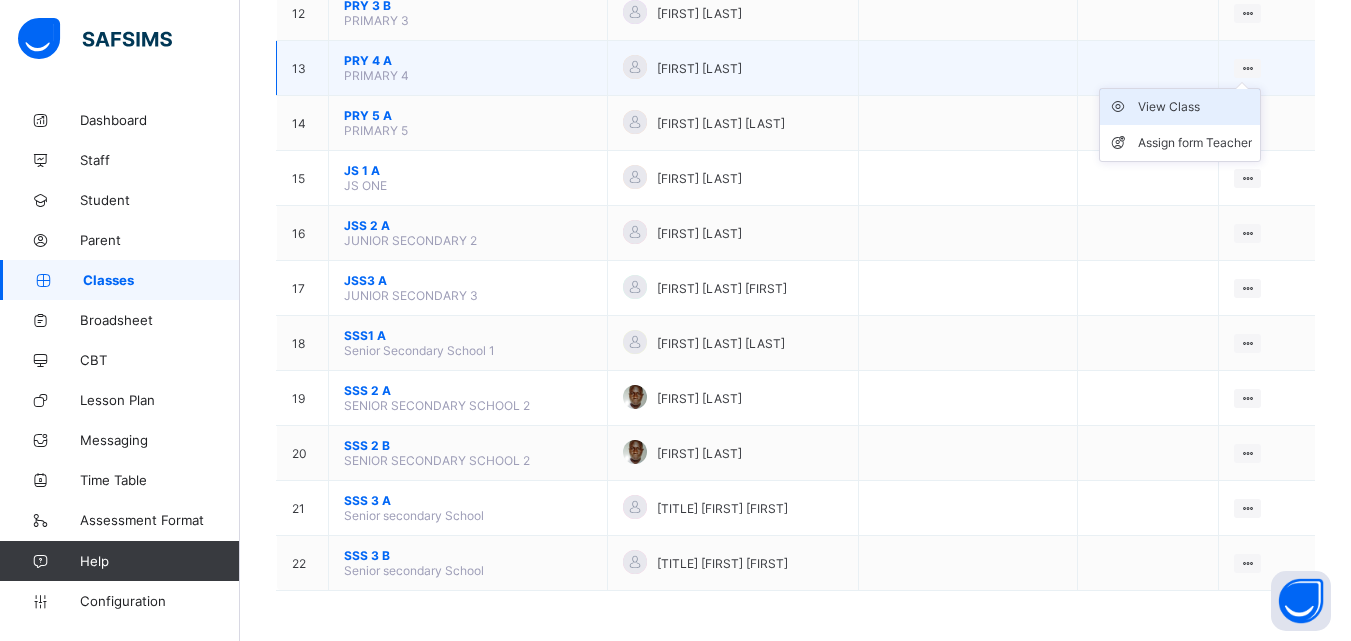 click on "View Class" at bounding box center (1195, 107) 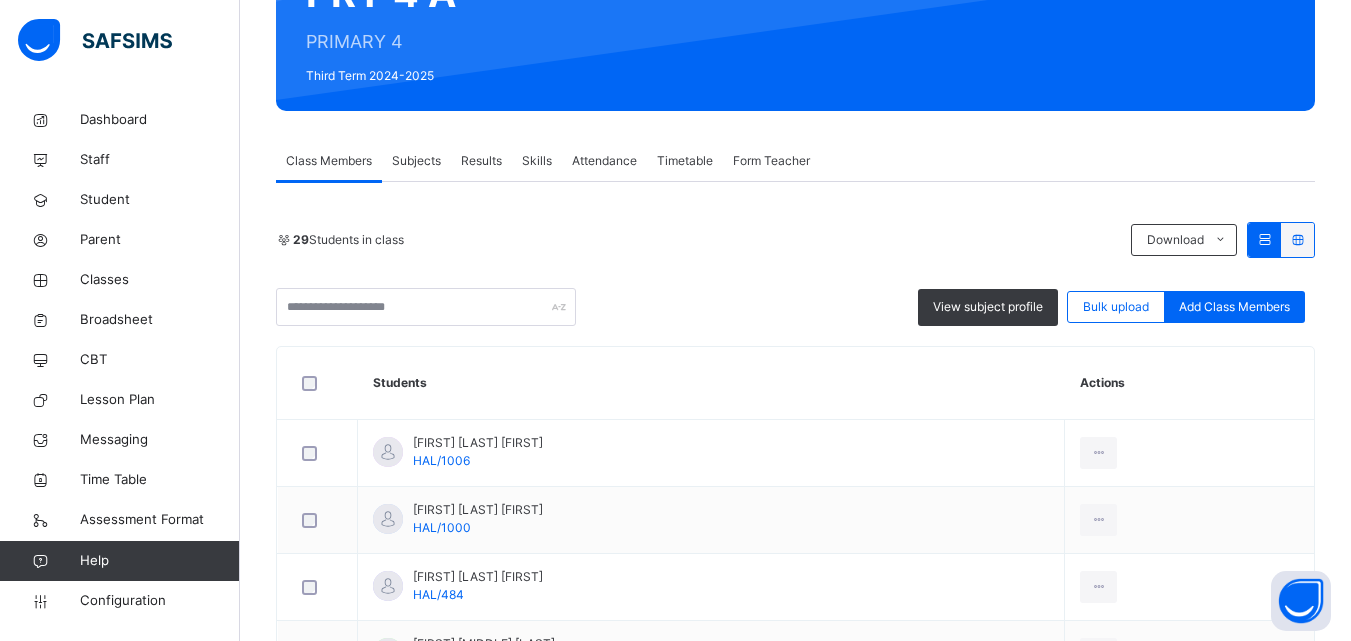 scroll, scrollTop: 333, scrollLeft: 0, axis: vertical 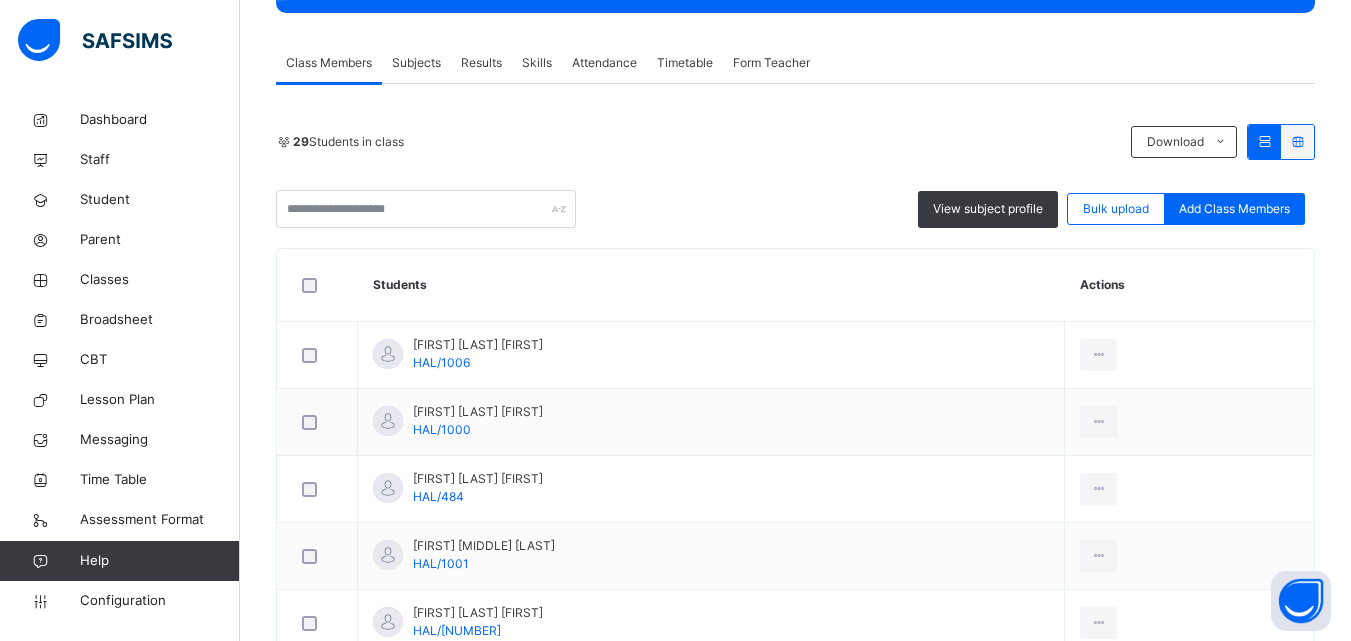 click on "Subjects" at bounding box center [416, 63] 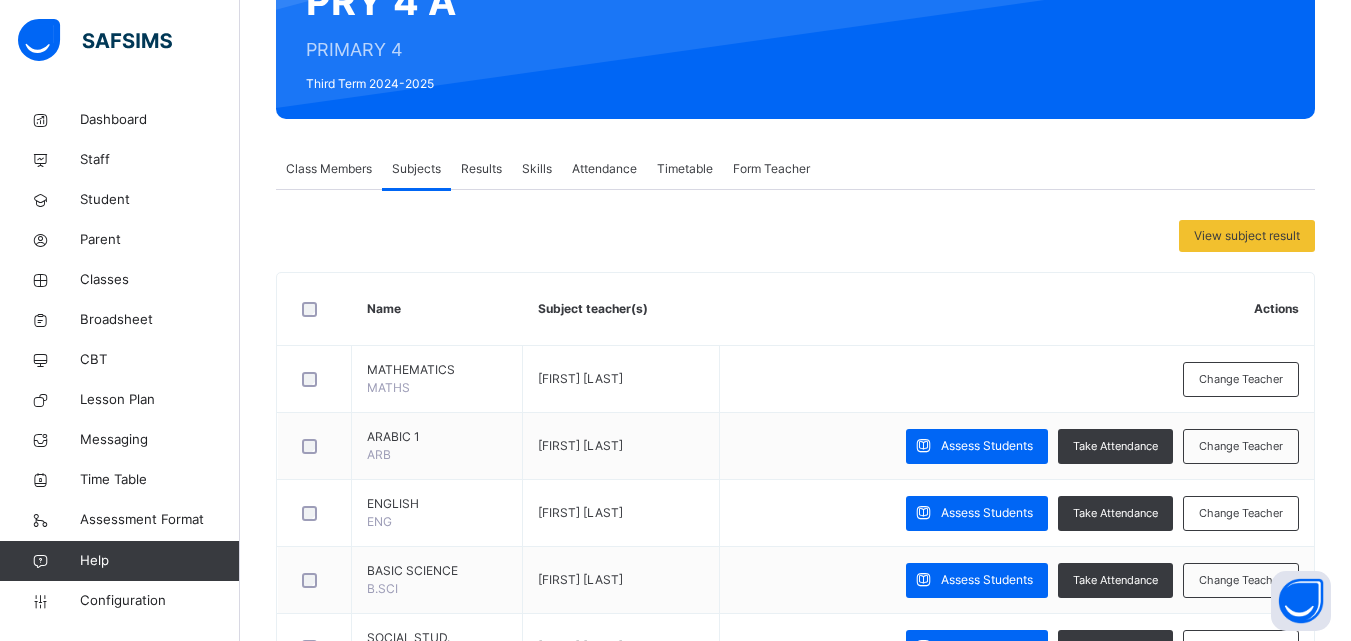 scroll, scrollTop: 333, scrollLeft: 0, axis: vertical 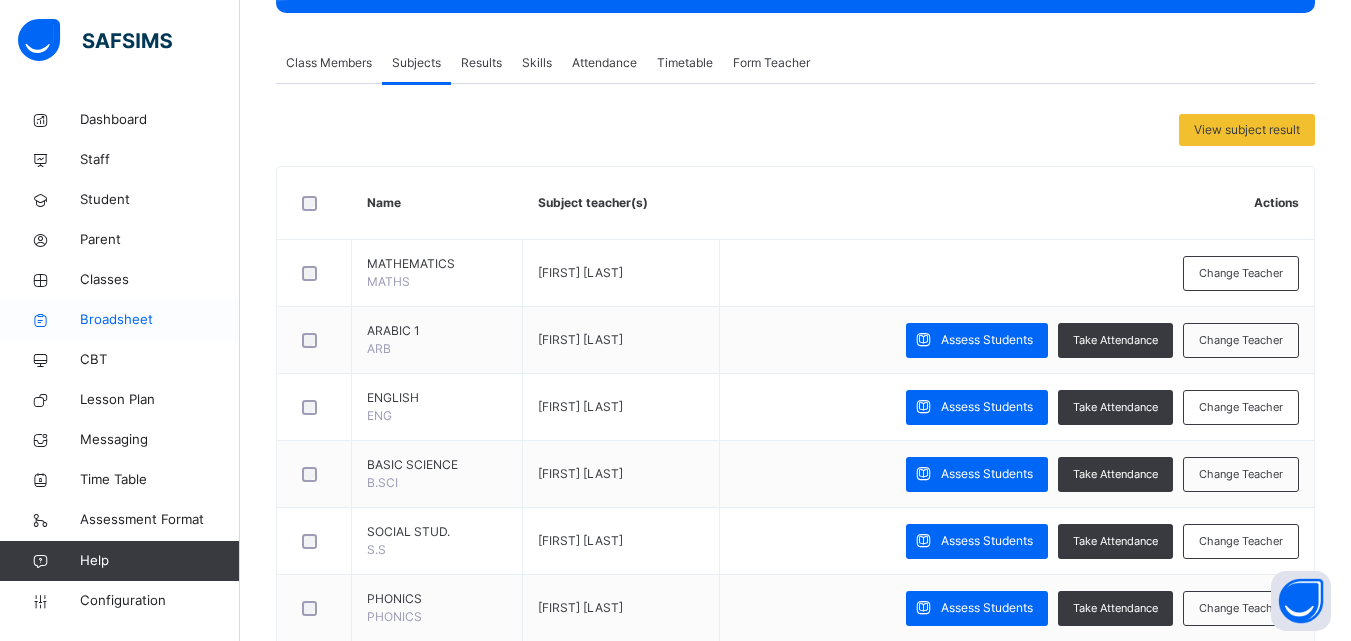 click on "Broadsheet" at bounding box center (160, 320) 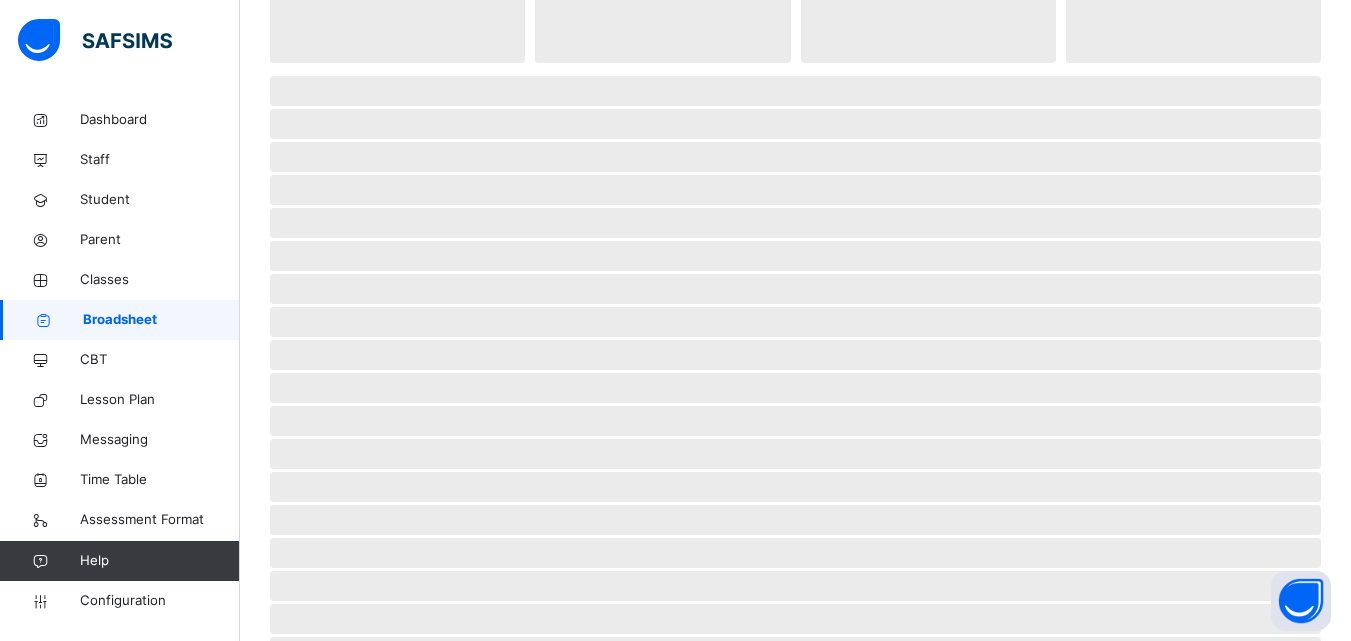 scroll, scrollTop: 0, scrollLeft: 0, axis: both 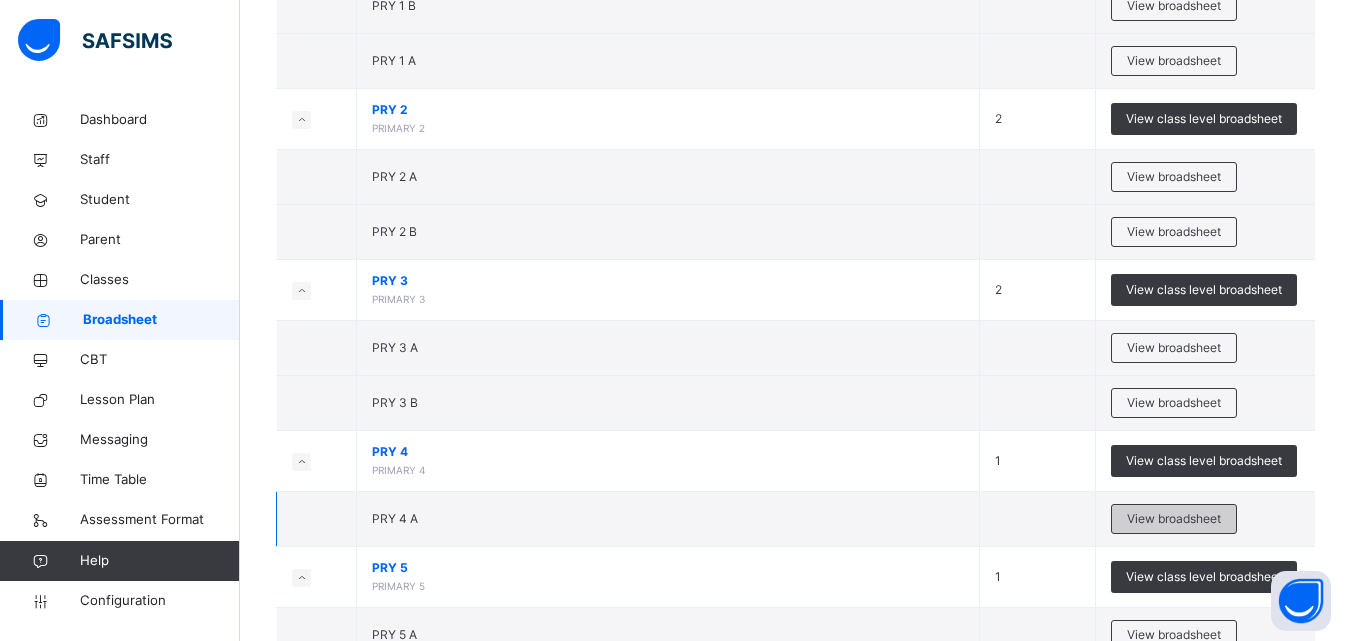 click on "View broadsheet" at bounding box center (1174, 519) 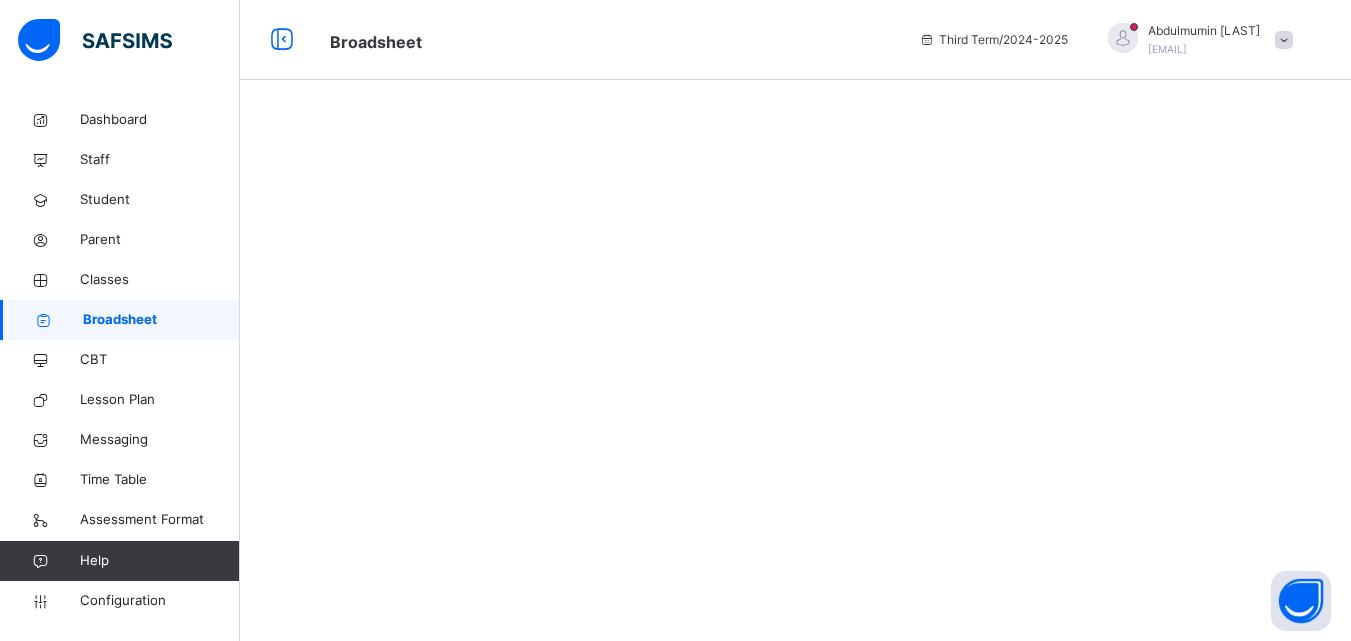 scroll, scrollTop: 0, scrollLeft: 0, axis: both 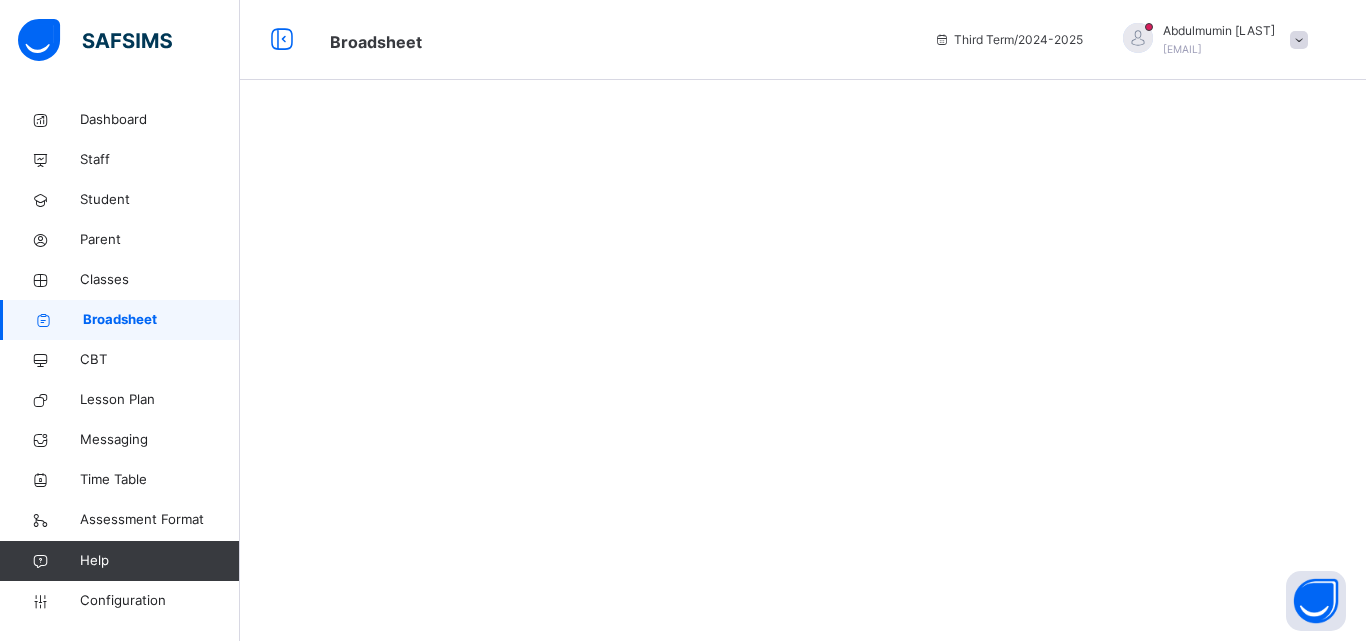 drag, startPoint x: 929, startPoint y: 452, endPoint x: 931, endPoint y: 417, distance: 35.057095 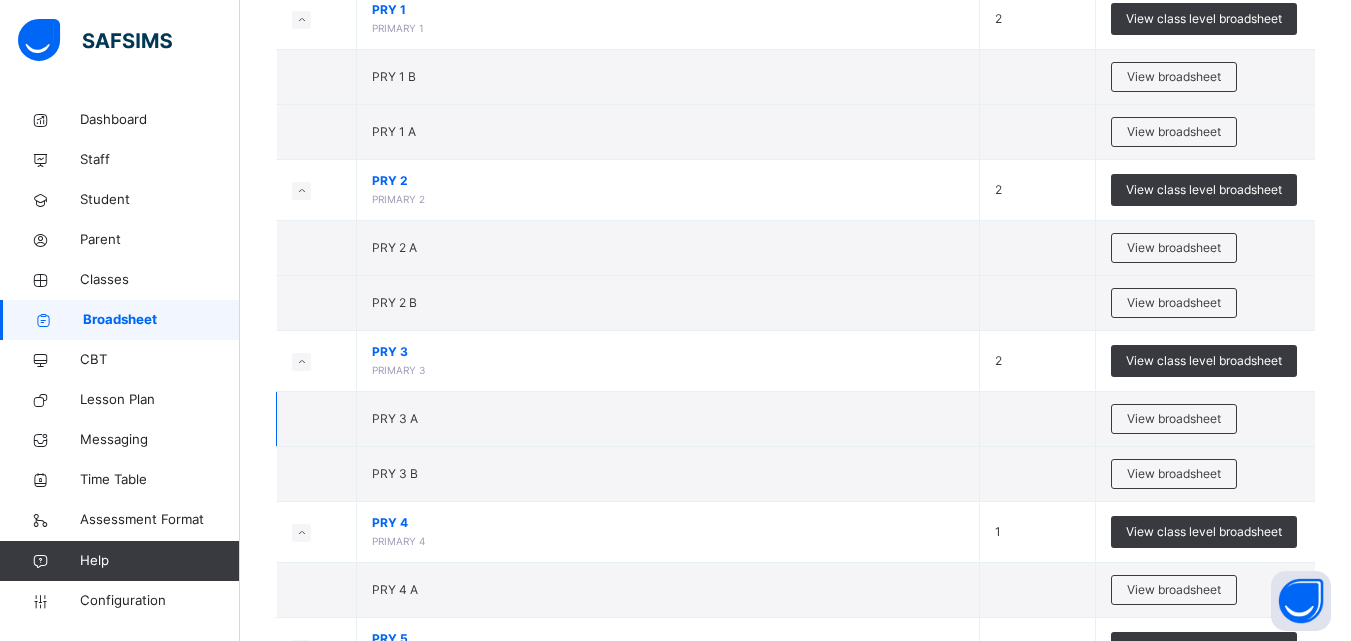 scroll, scrollTop: 833, scrollLeft: 0, axis: vertical 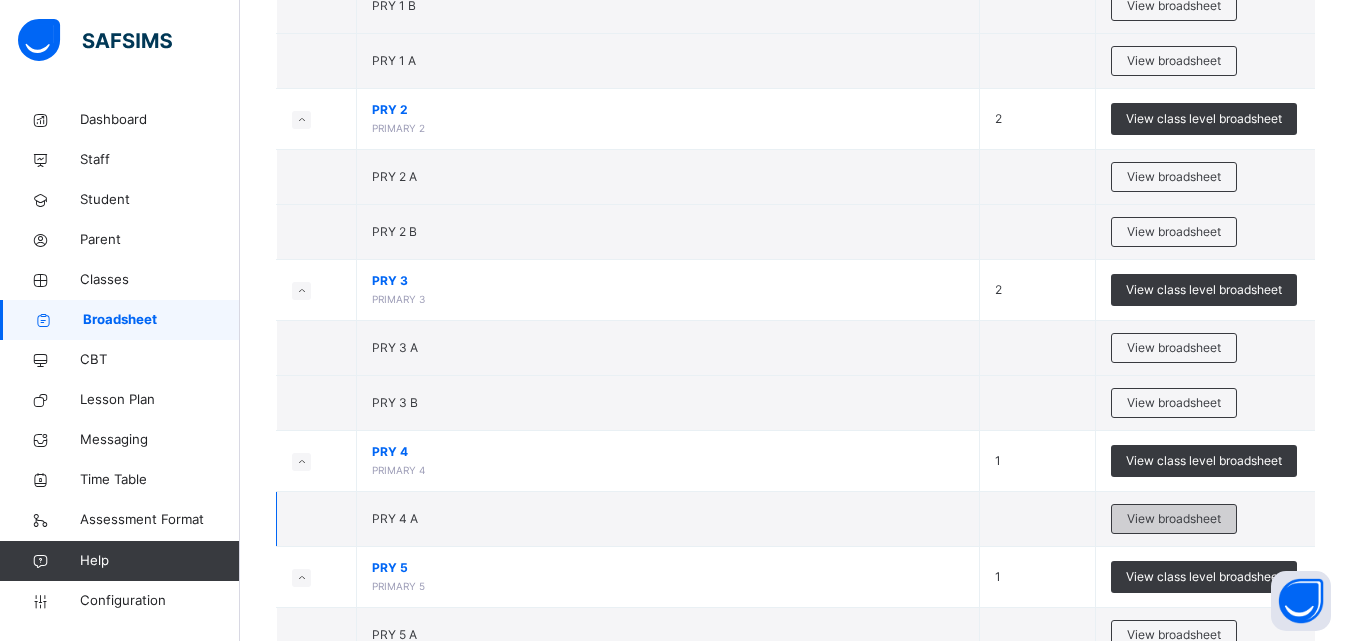 click on "View broadsheet" at bounding box center (1174, 519) 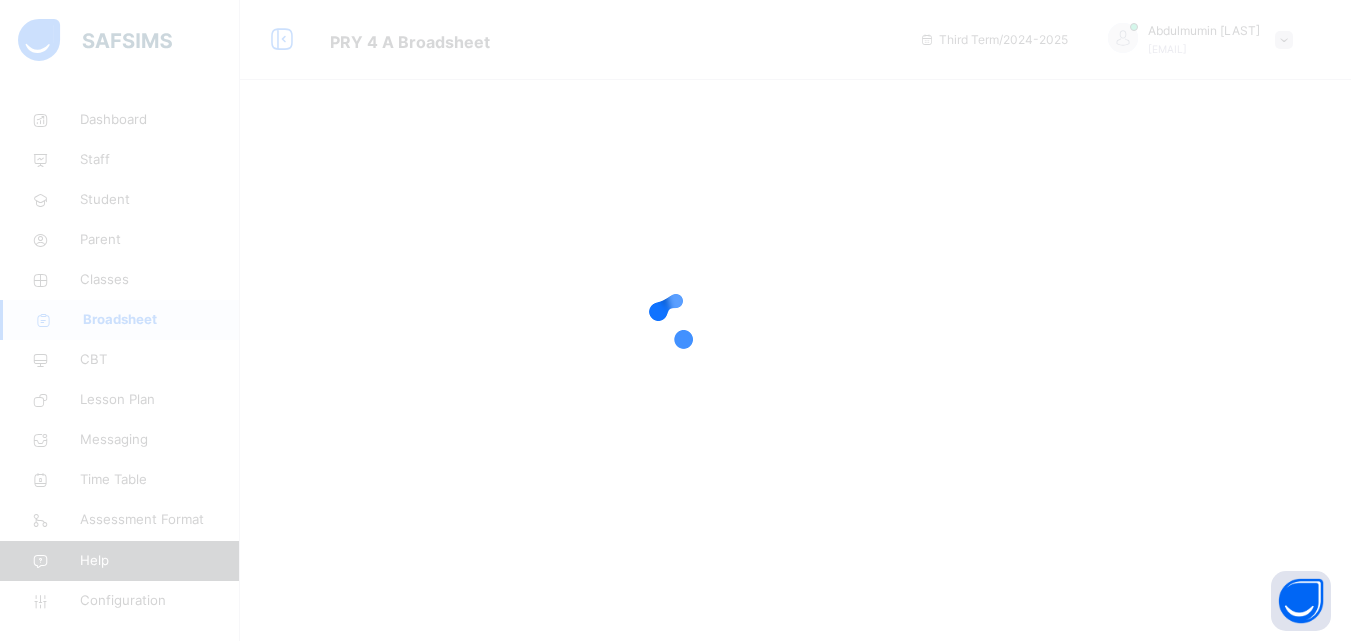 scroll, scrollTop: 0, scrollLeft: 0, axis: both 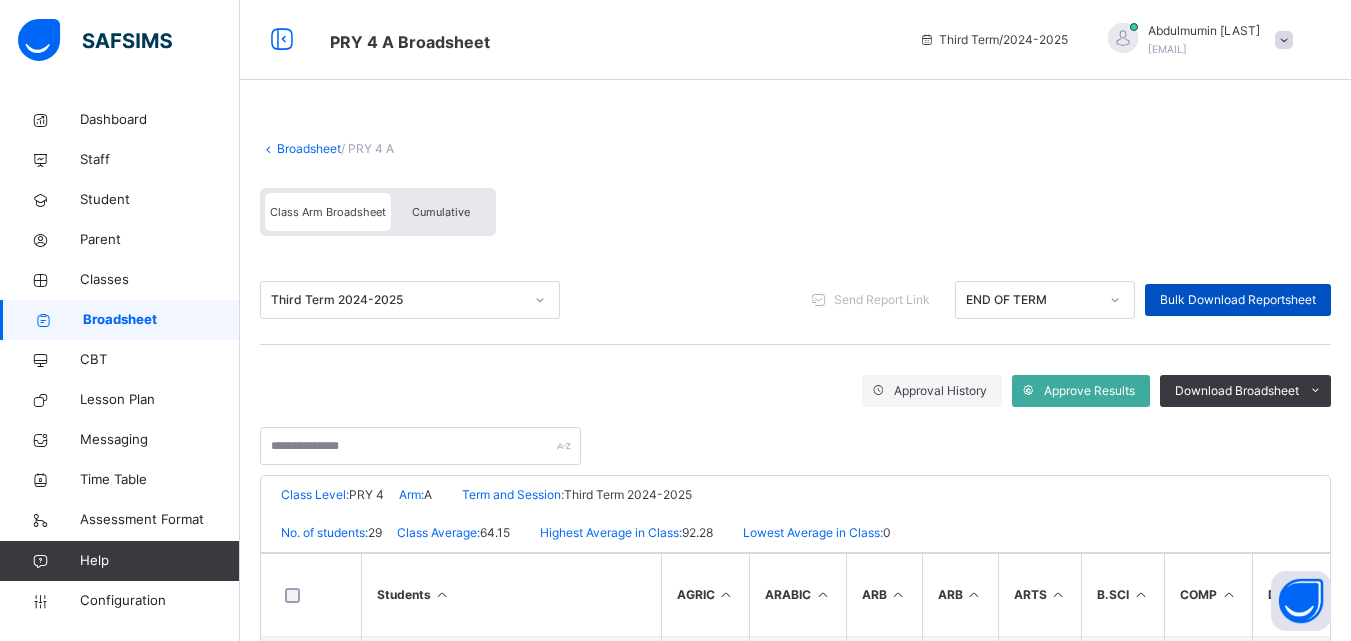 click on "Bulk Download Reportsheet" at bounding box center [1238, 300] 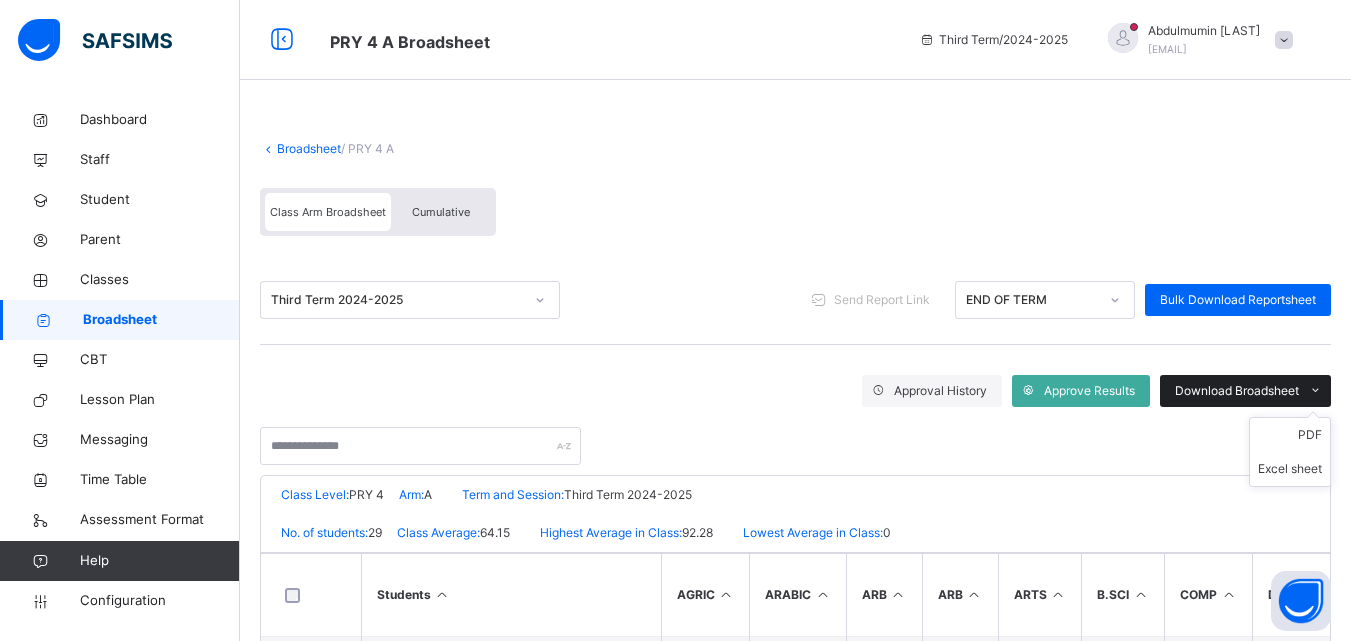 click on "Download Broadsheet" at bounding box center (1237, 391) 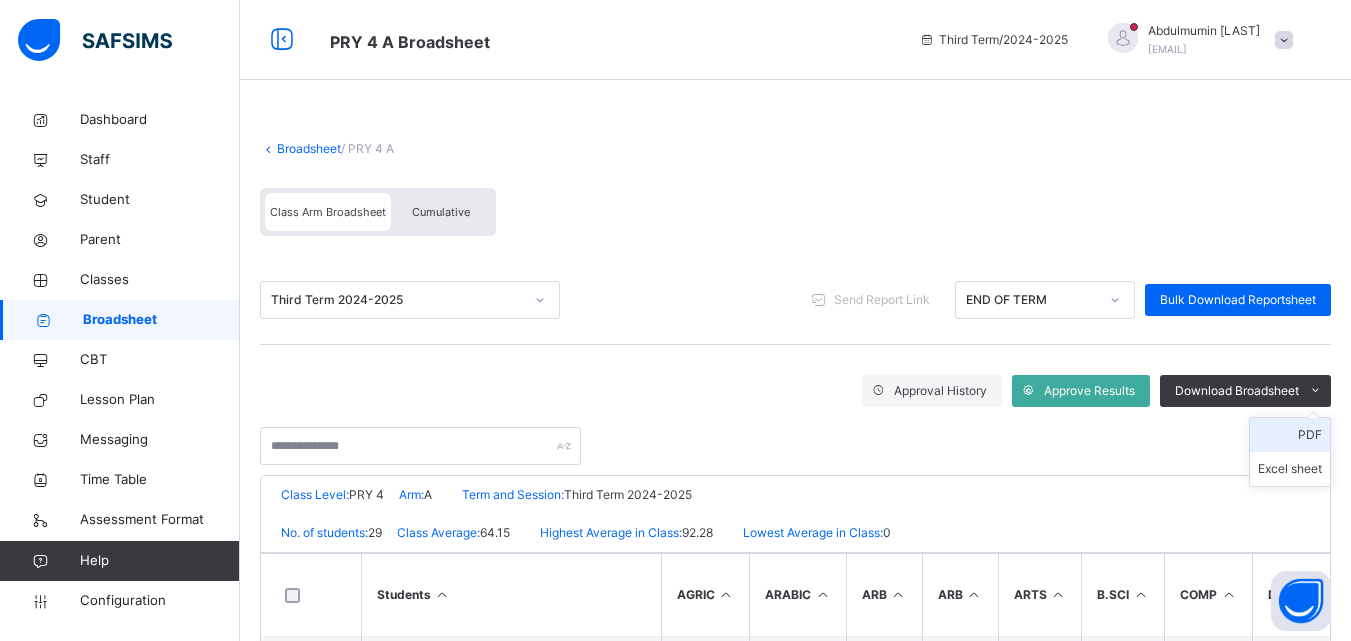 click on "PDF" at bounding box center (1290, 435) 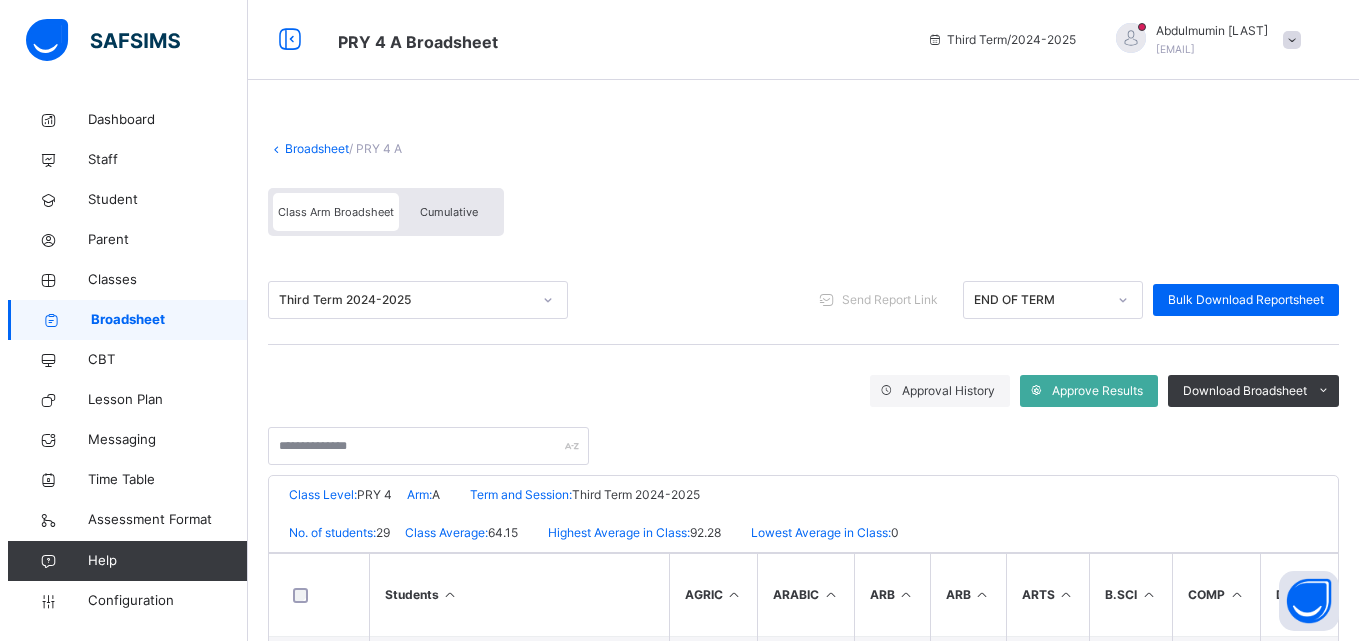 scroll, scrollTop: 0, scrollLeft: 0, axis: both 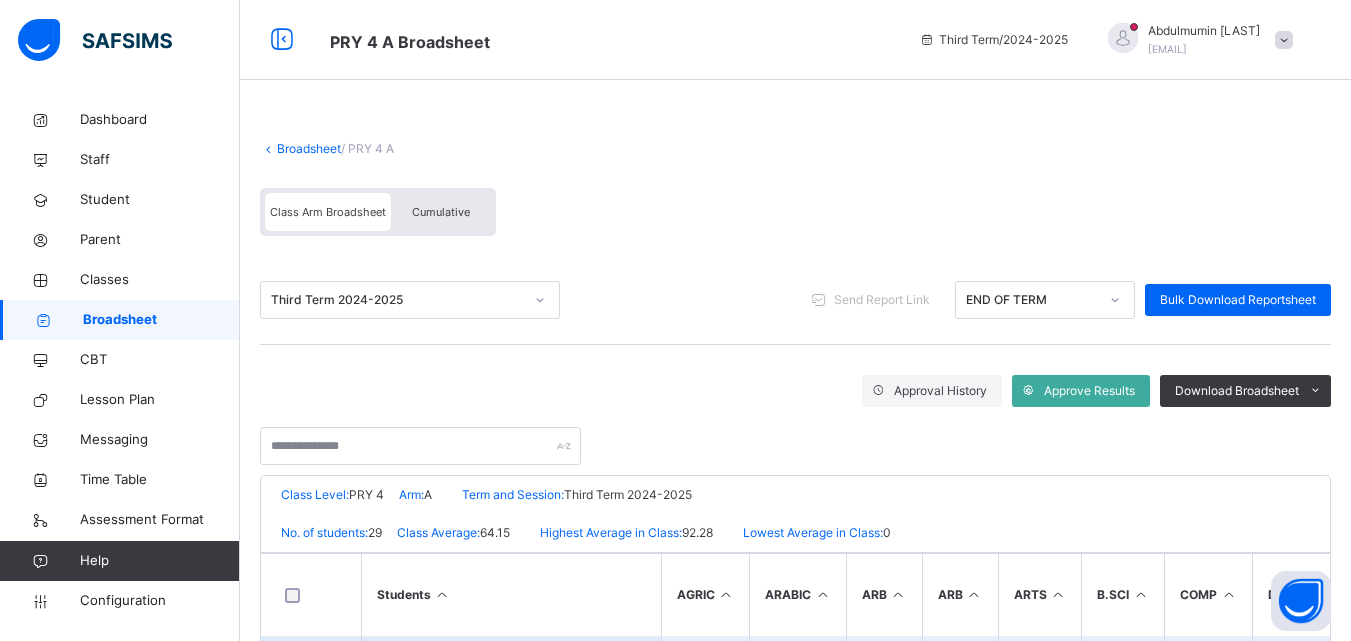 click on "_" at bounding box center [1296, 673] 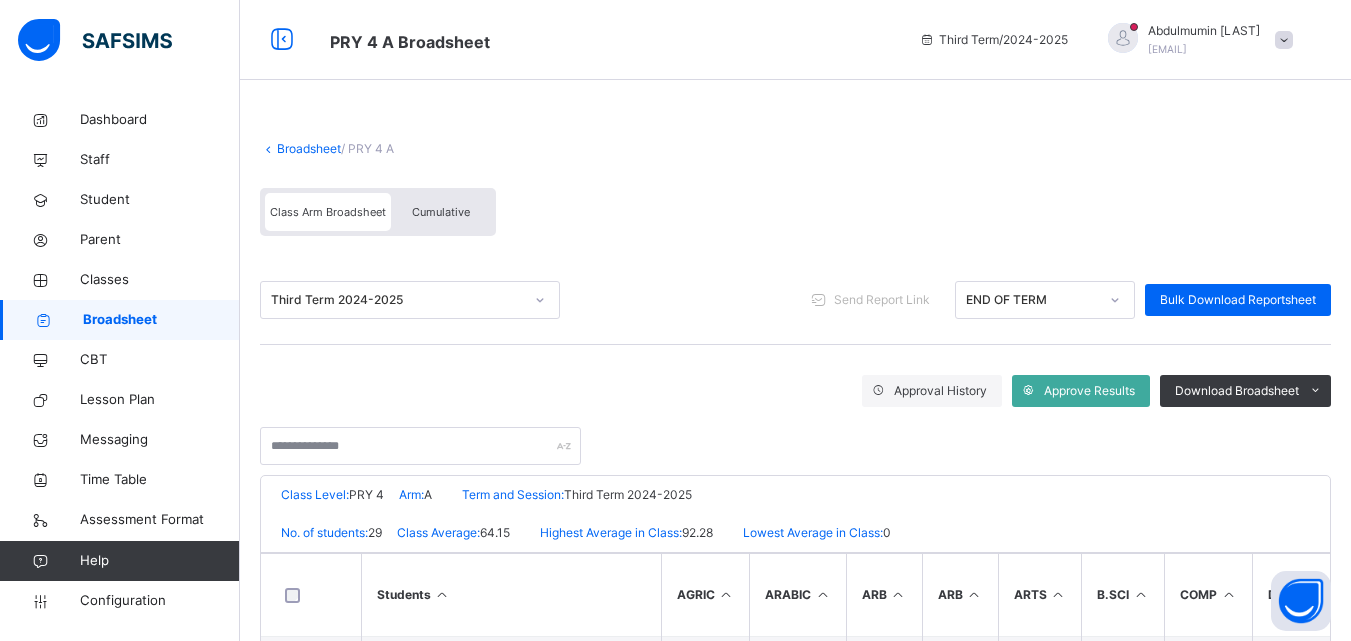 click on "87" at bounding box center (960, 889) 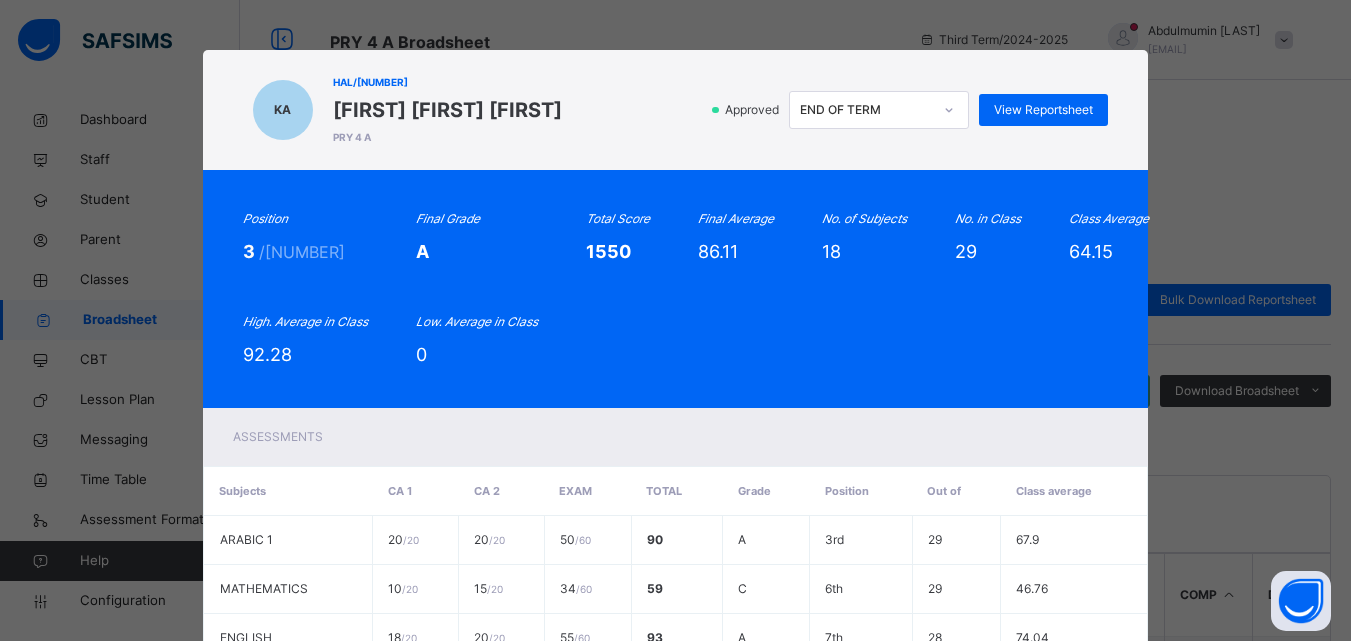click on "3" at bounding box center [251, 251] 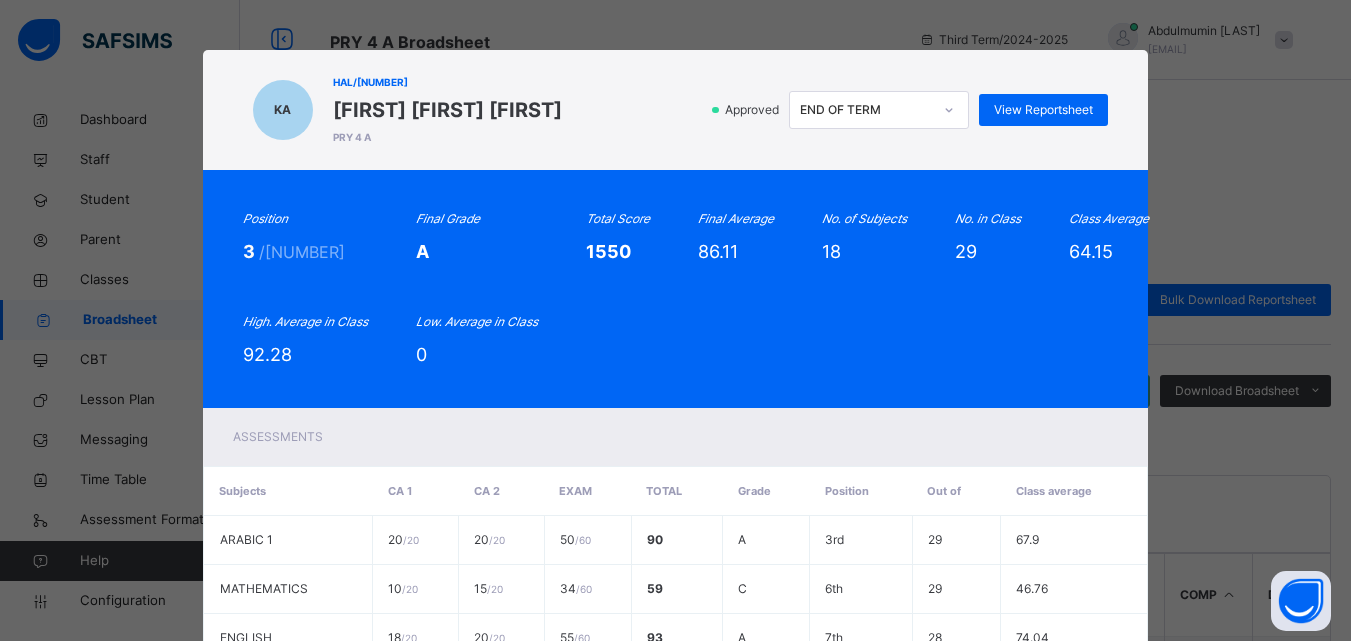 click on "Recall Student Results" at bounding box center [1030, 1513] 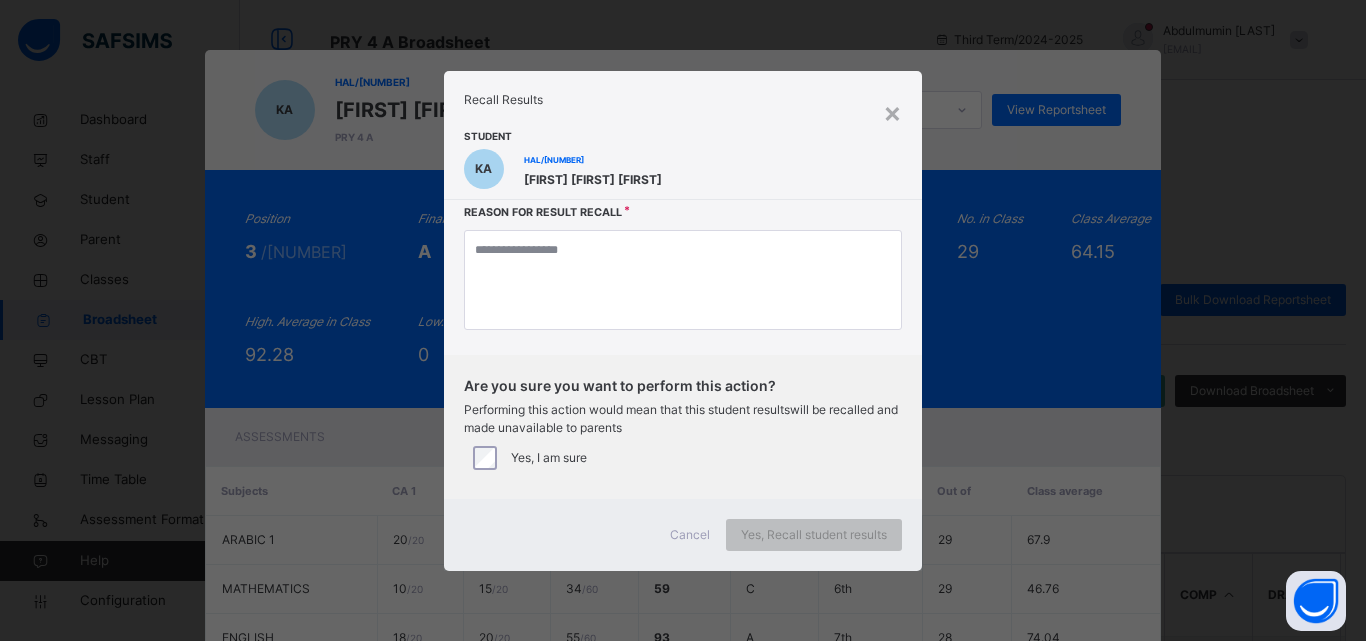 scroll, scrollTop: 0, scrollLeft: 1672, axis: horizontal 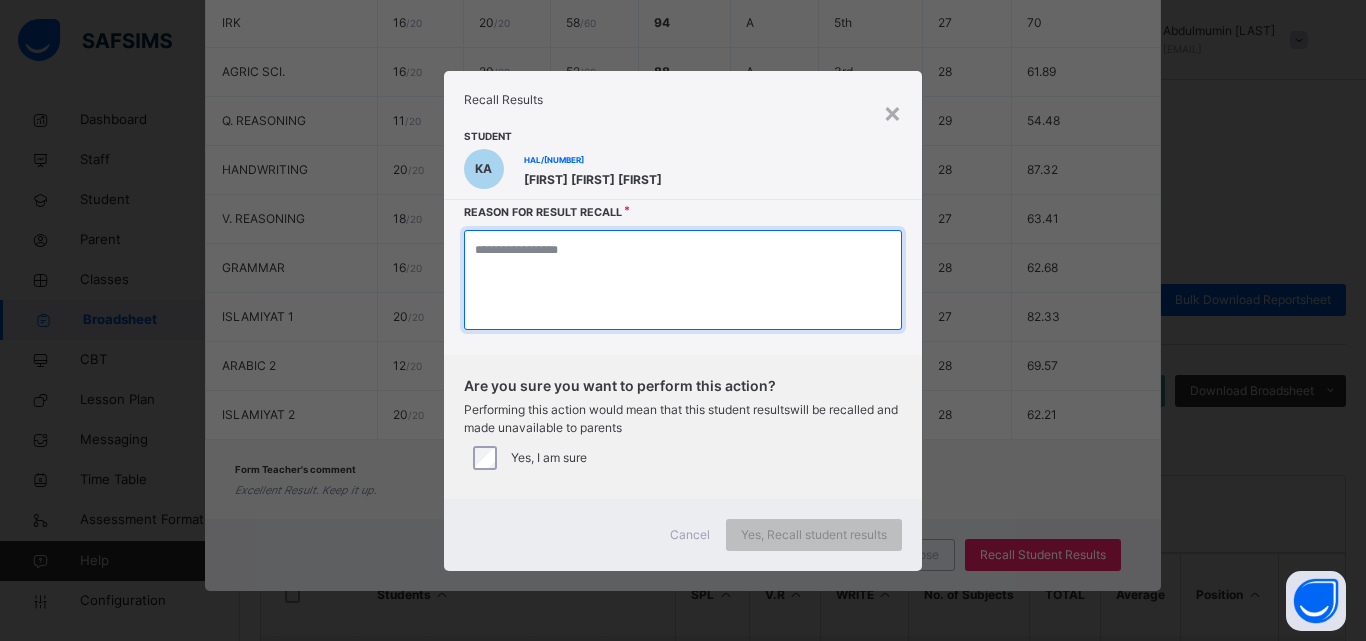 click at bounding box center [683, 280] 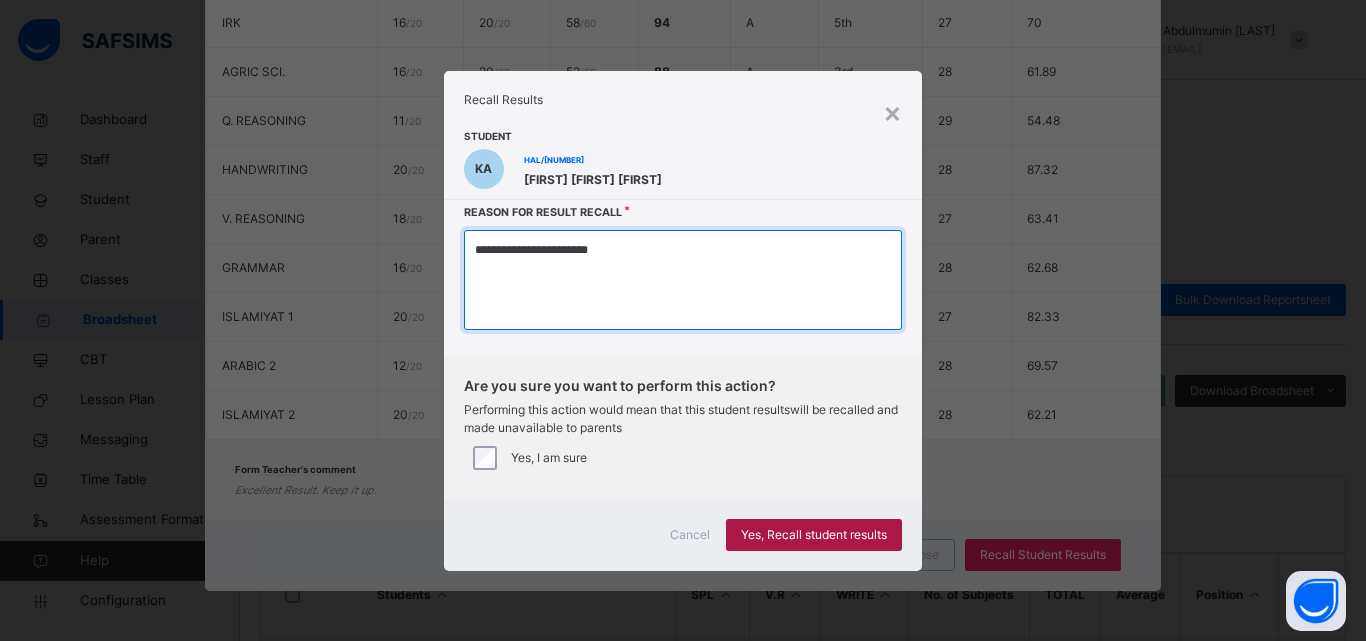 type on "**********" 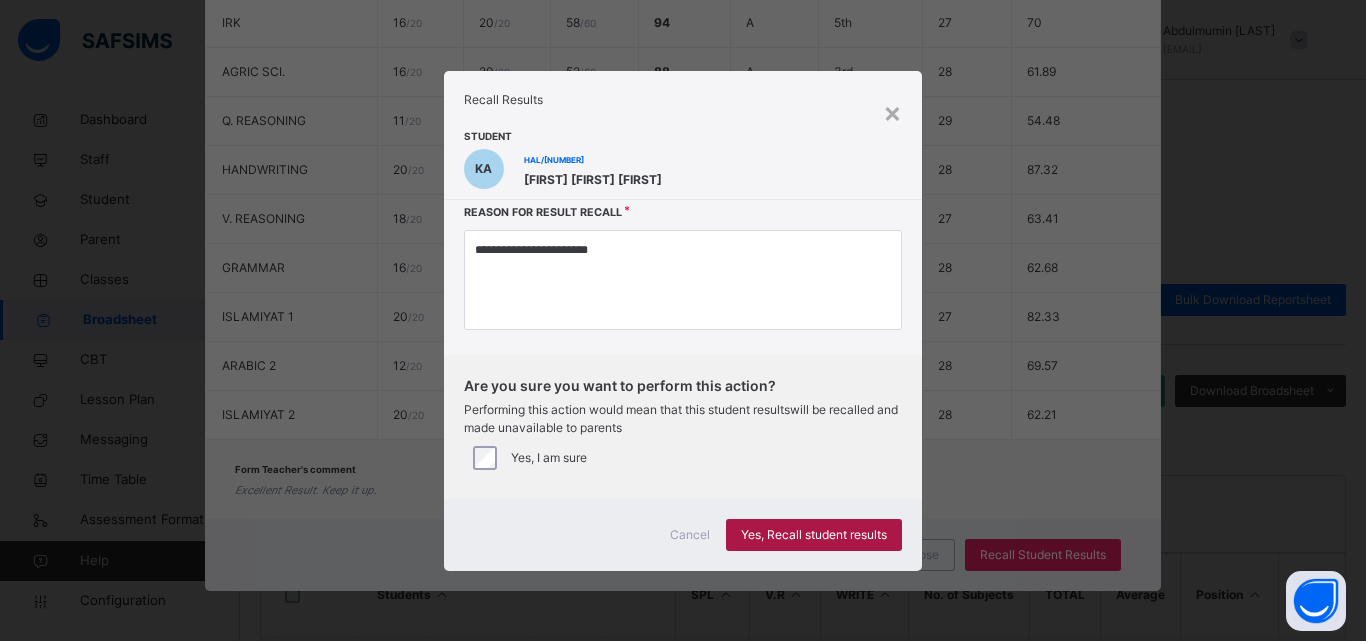 click on "Yes, Recall student results" at bounding box center (814, 535) 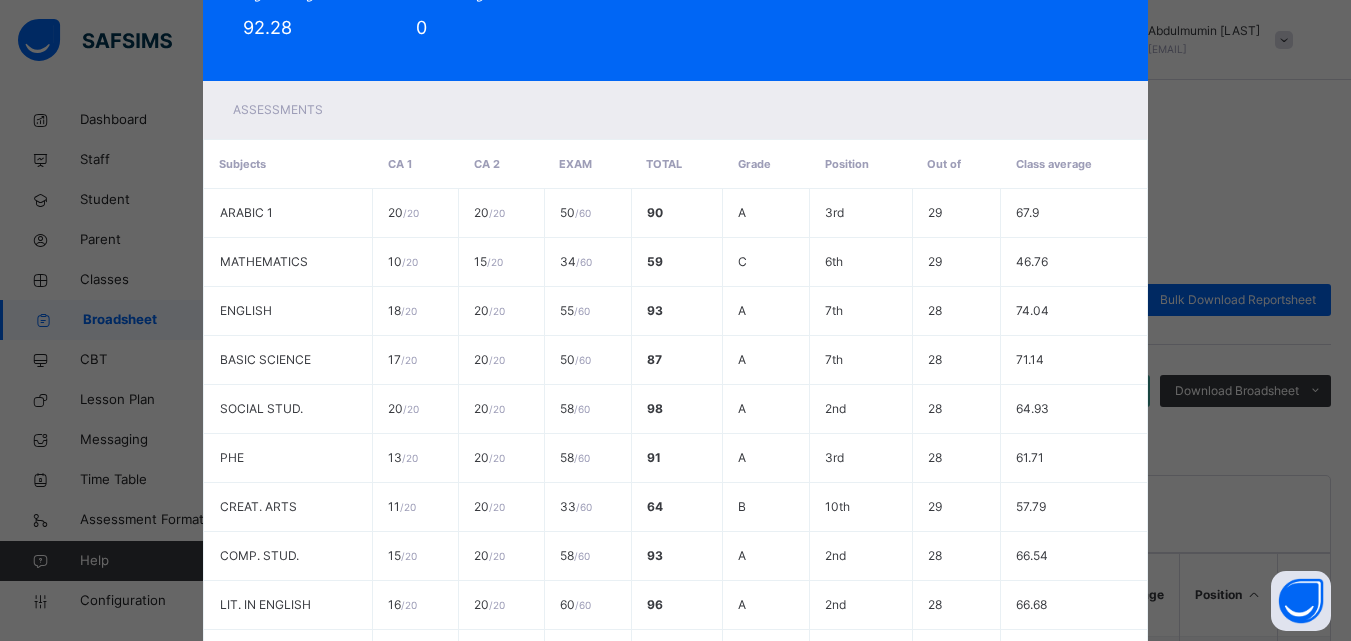 scroll, scrollTop: 958, scrollLeft: 0, axis: vertical 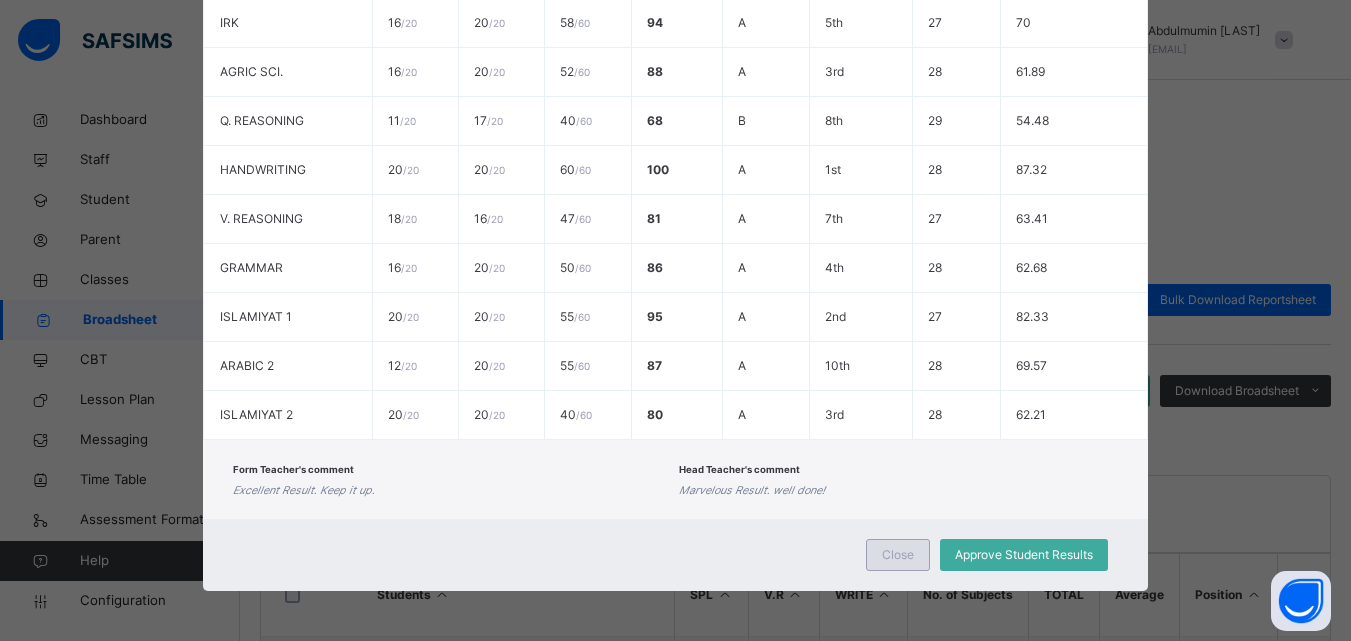 click on "Close" at bounding box center (898, 555) 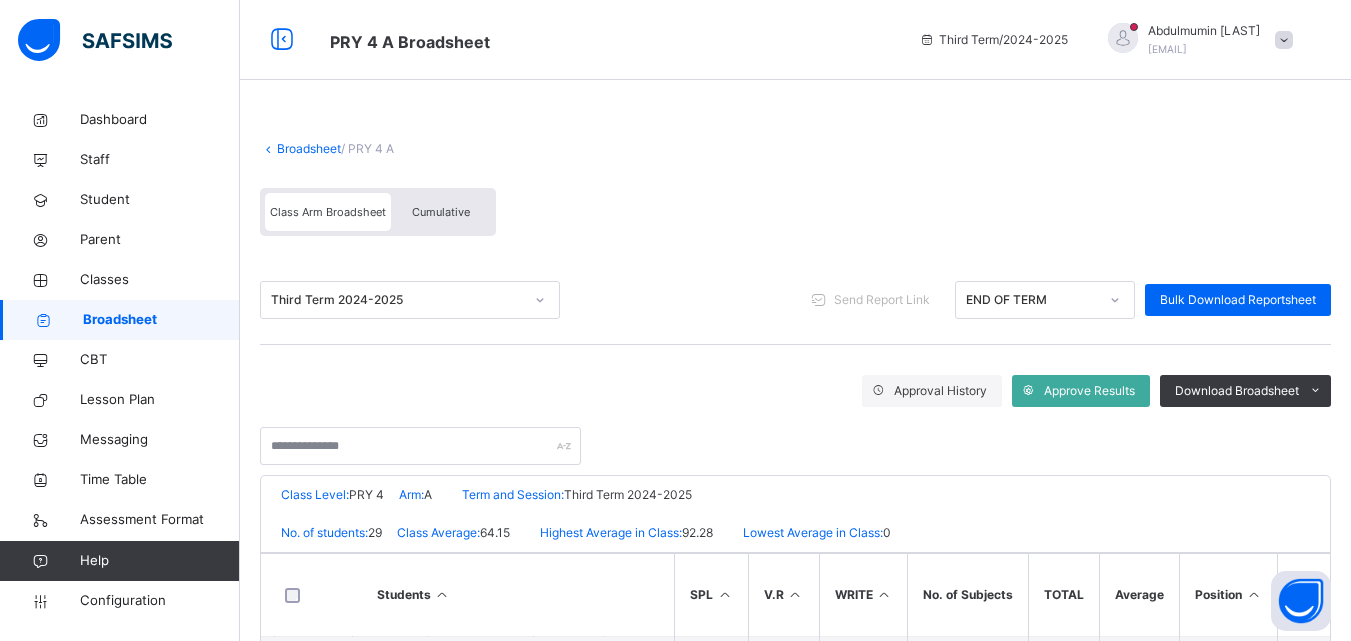 scroll, scrollTop: 0, scrollLeft: 1336, axis: horizontal 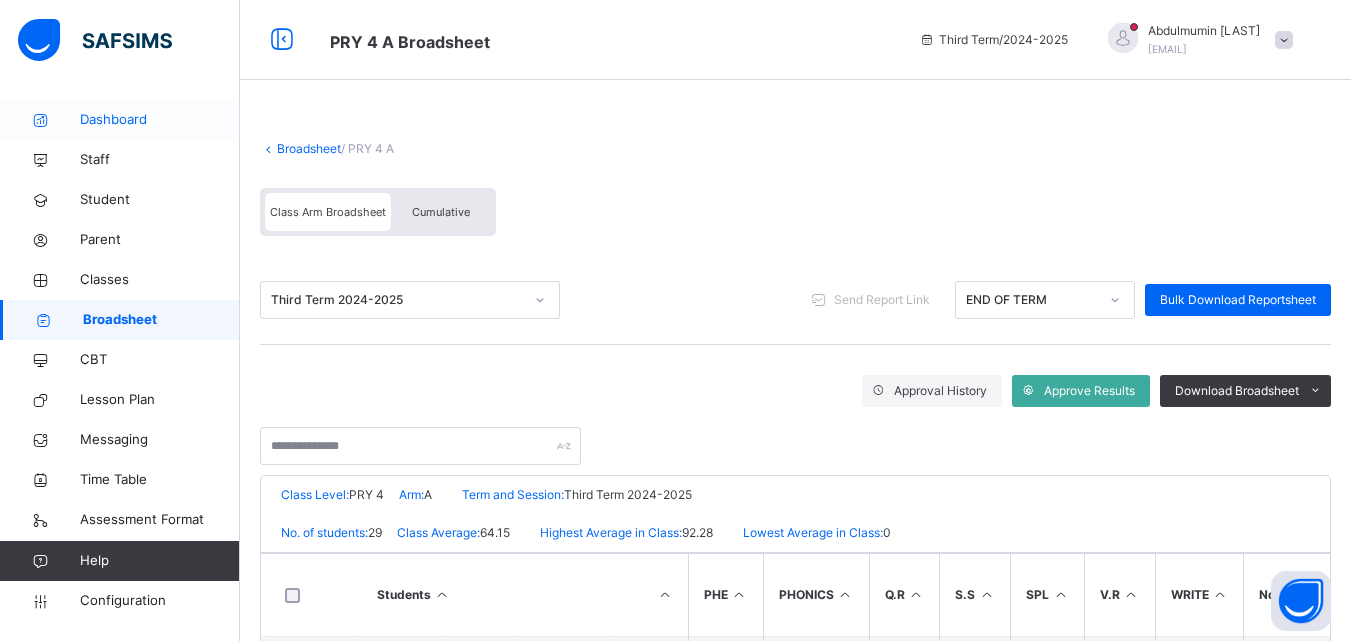click on "Dashboard" at bounding box center (160, 120) 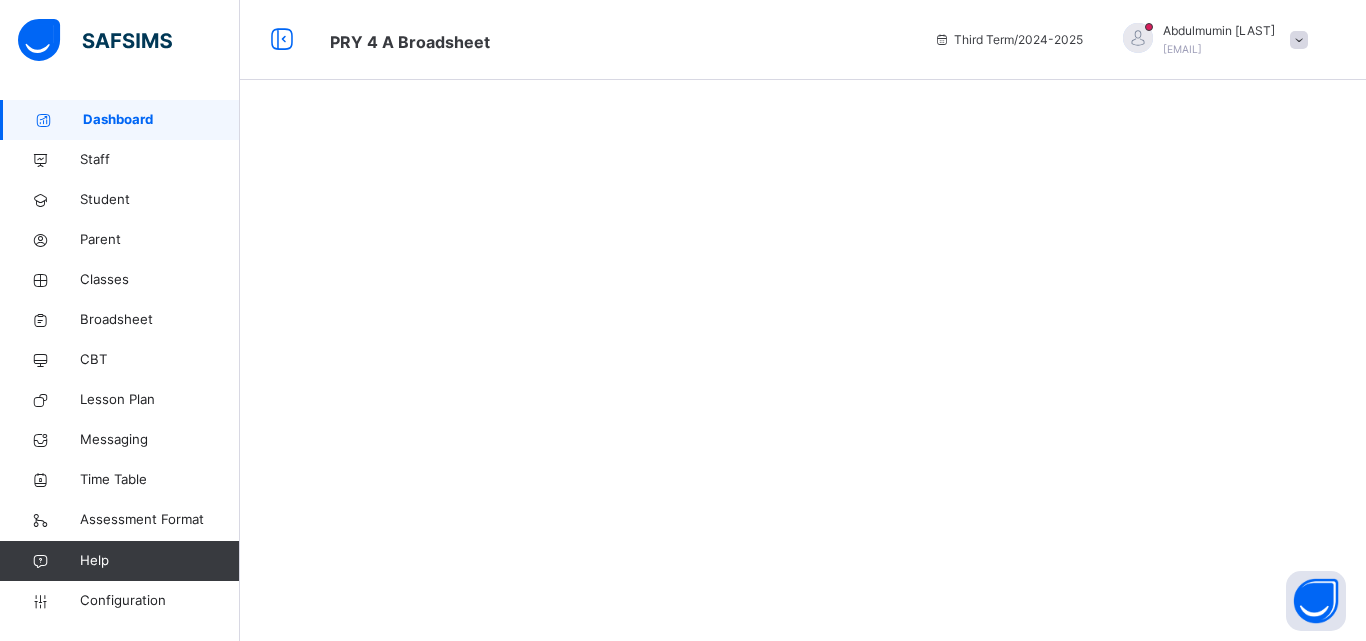 click on "Dashboard" at bounding box center [161, 120] 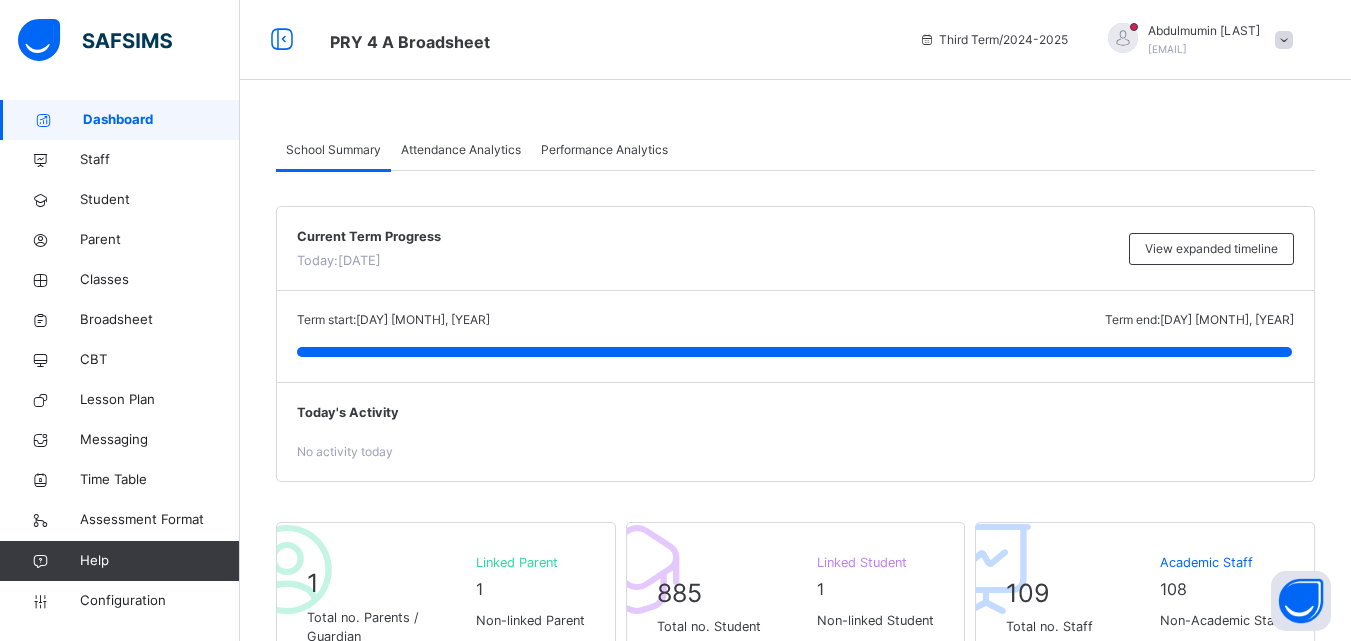click on "View expanded timeline" at bounding box center [1211, 249] 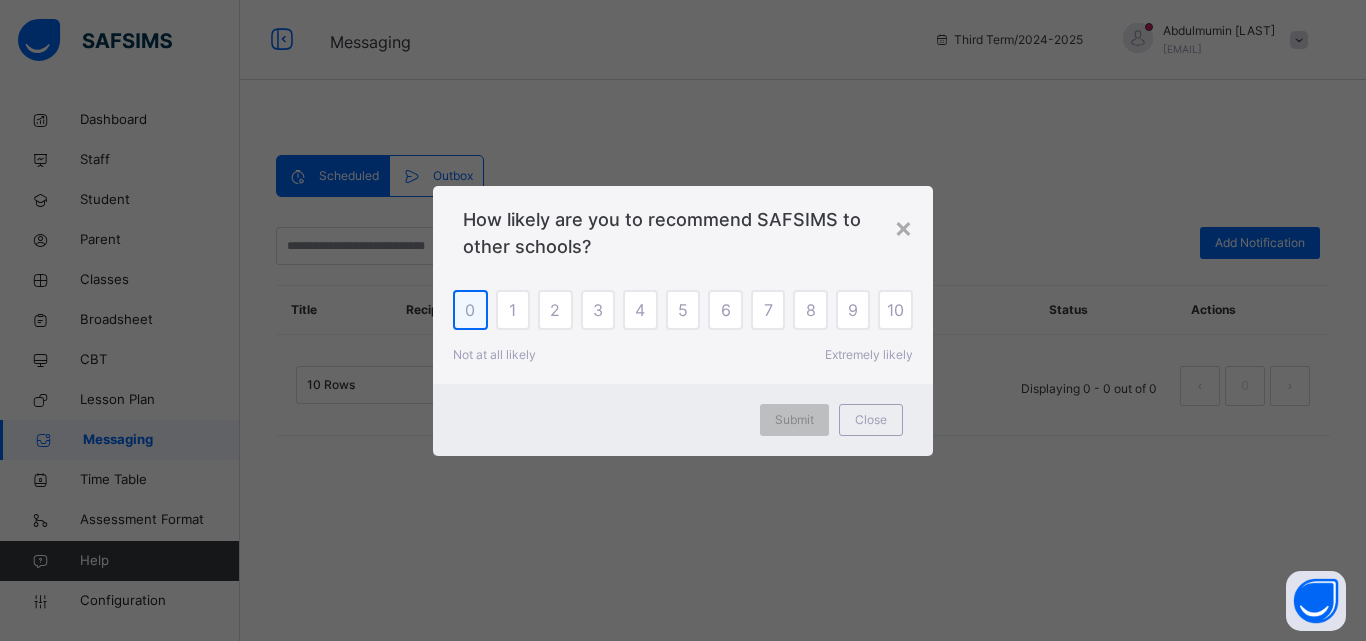 click on "0" at bounding box center (470, 310) 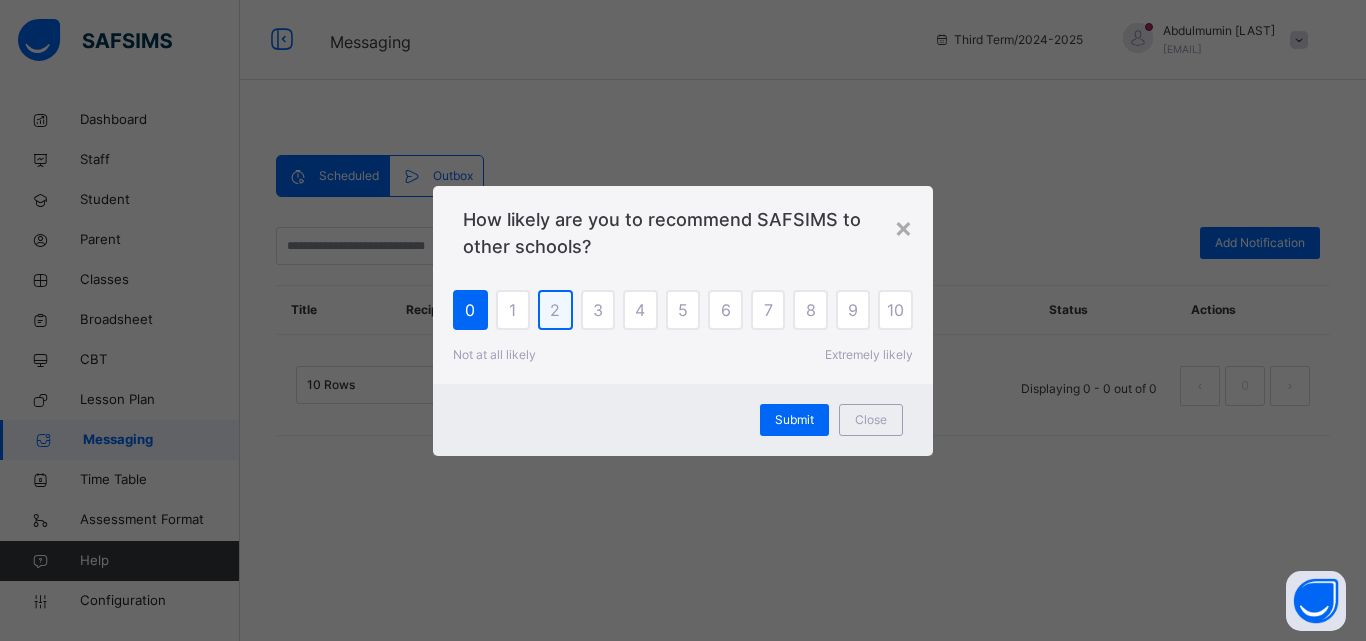 click on "2" at bounding box center [555, 310] 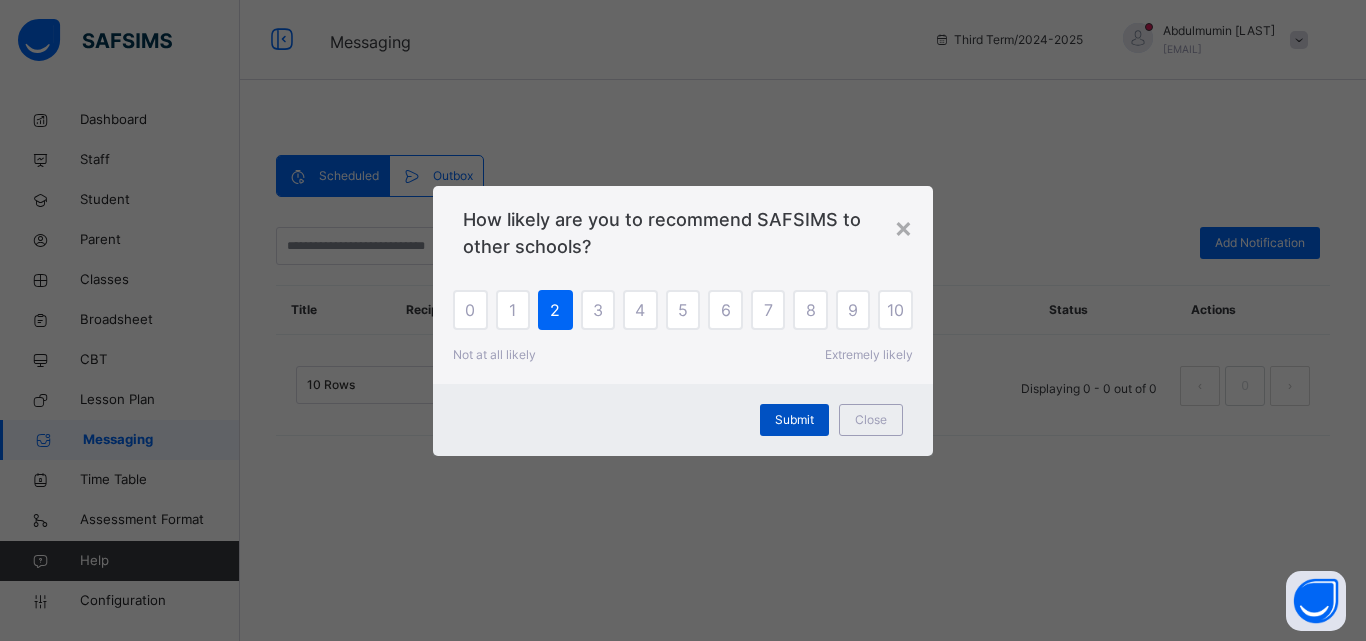 click on "Submit" at bounding box center (794, 420) 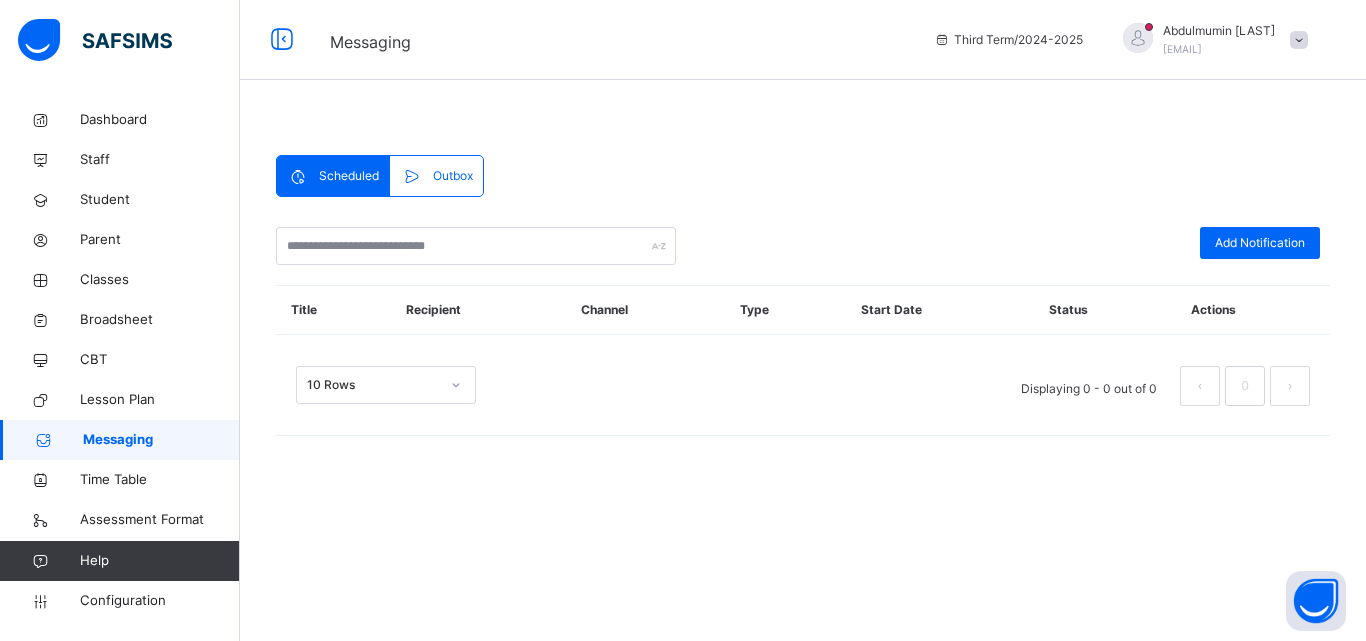 click on "10 Rows" at bounding box center (373, 385) 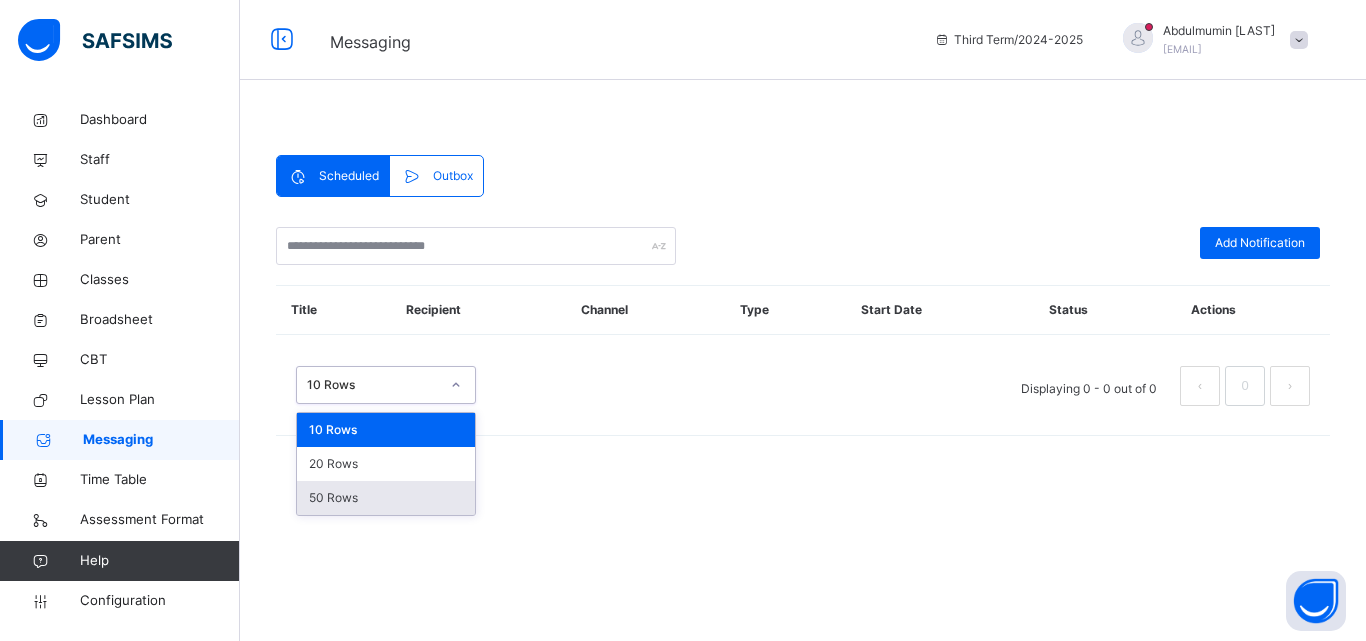 click on "50 Rows" at bounding box center [386, 498] 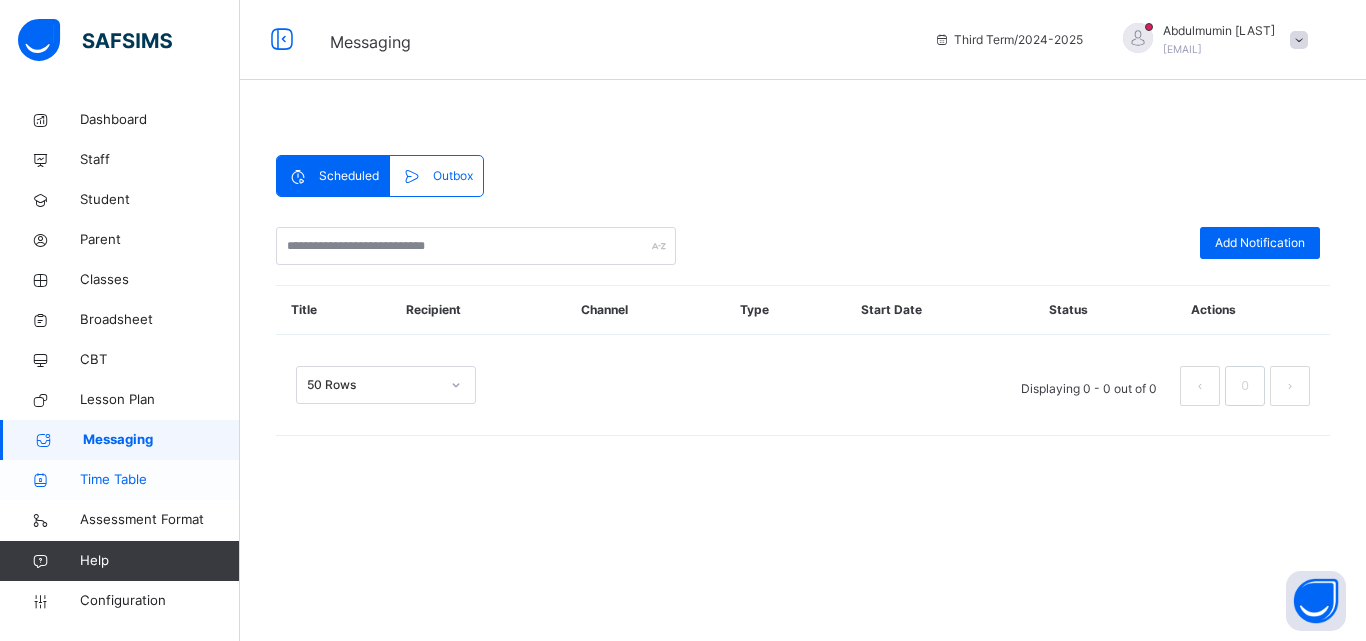 click on "Time Table" at bounding box center [160, 480] 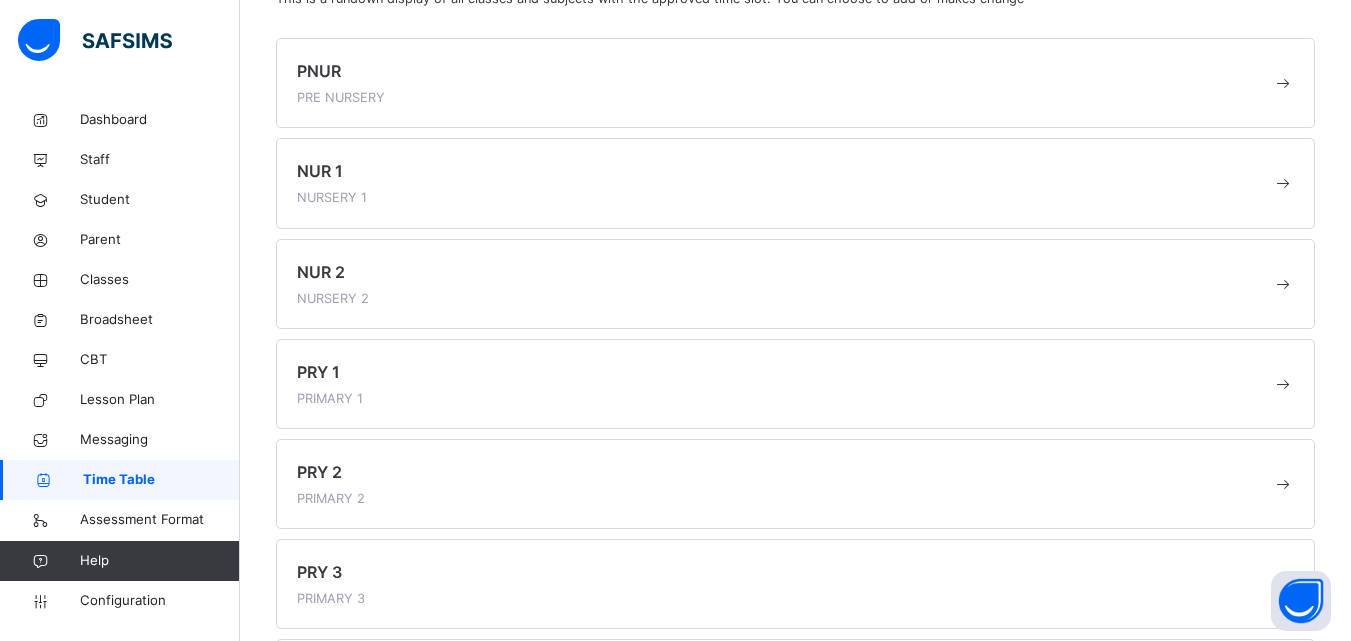 click on "PRY 1 PRIMARY 1" at bounding box center [784, 384] 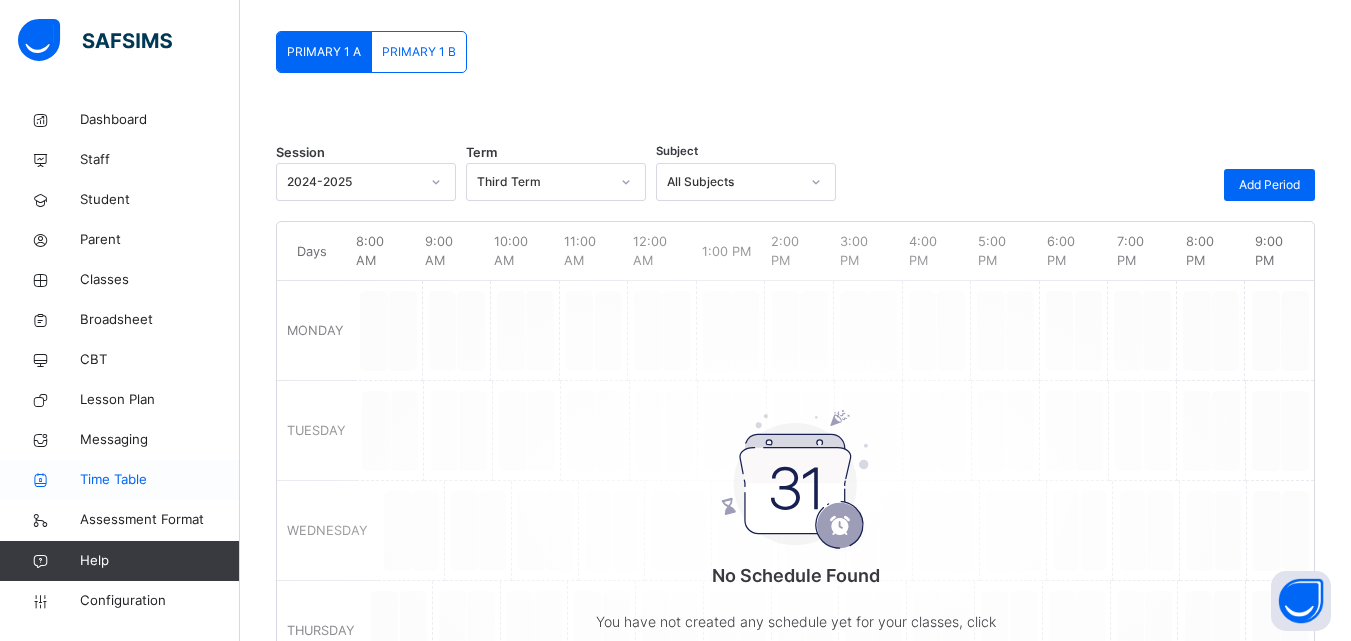 scroll, scrollTop: 167, scrollLeft: 0, axis: vertical 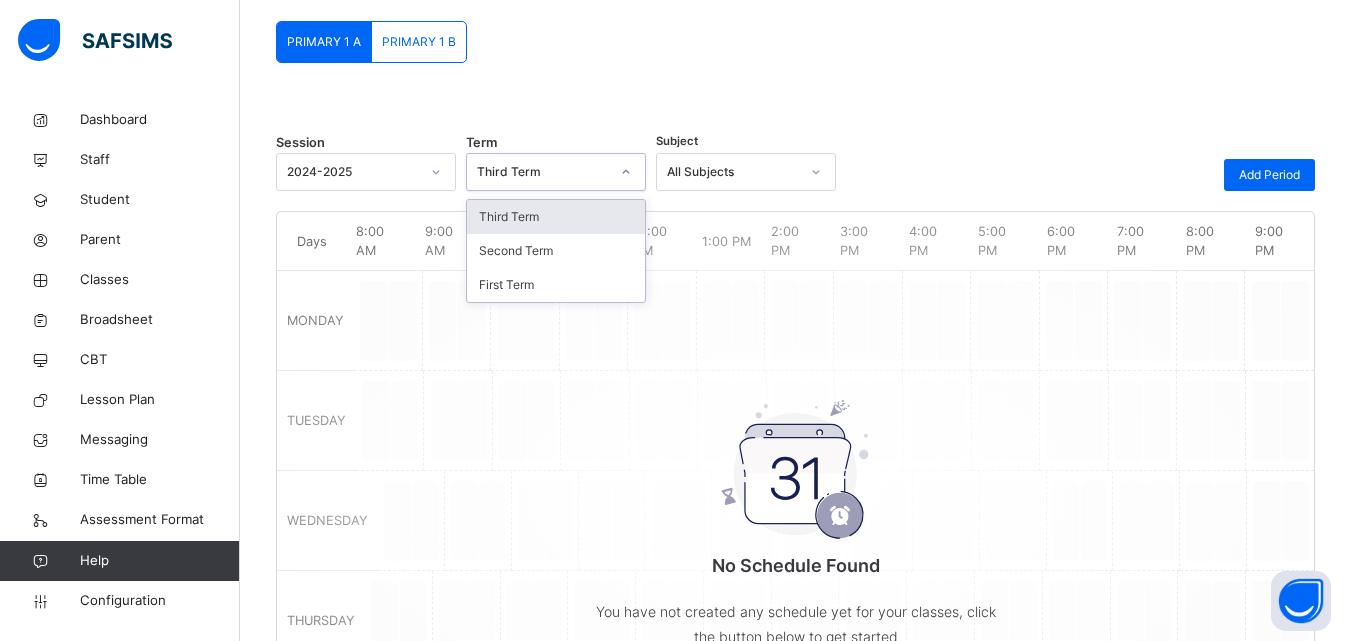 click on "Third Term" at bounding box center [543, 172] 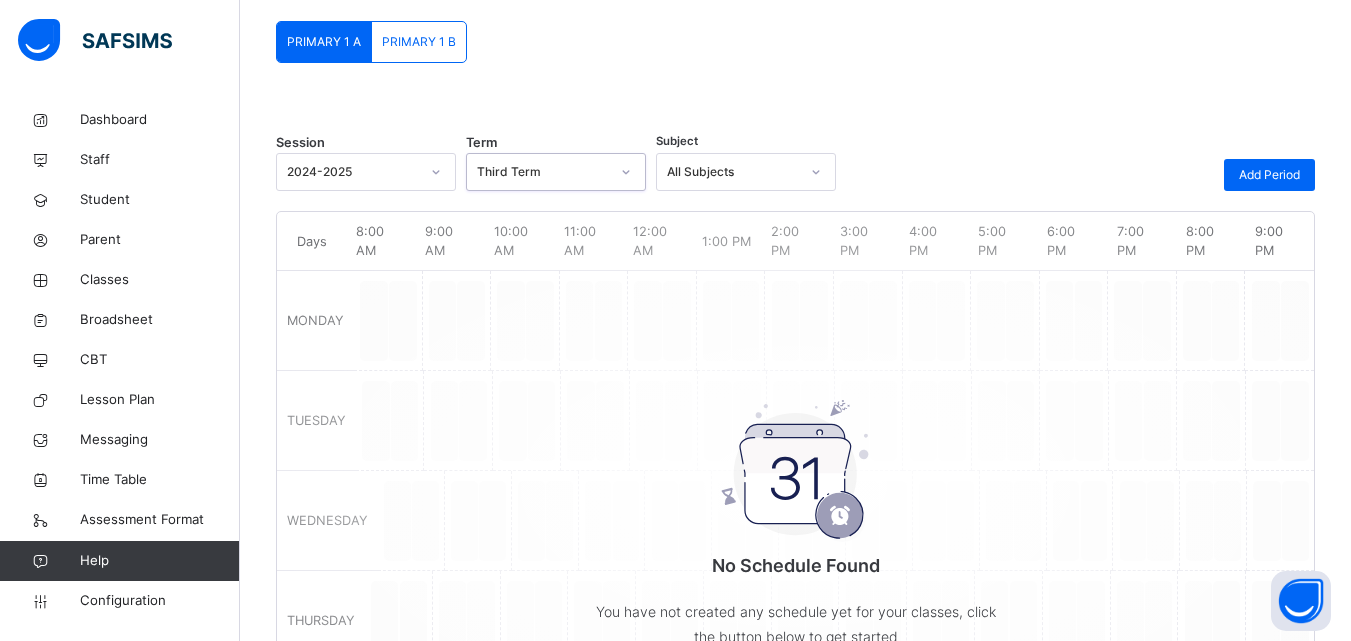 click on "Third Term" at bounding box center (543, 172) 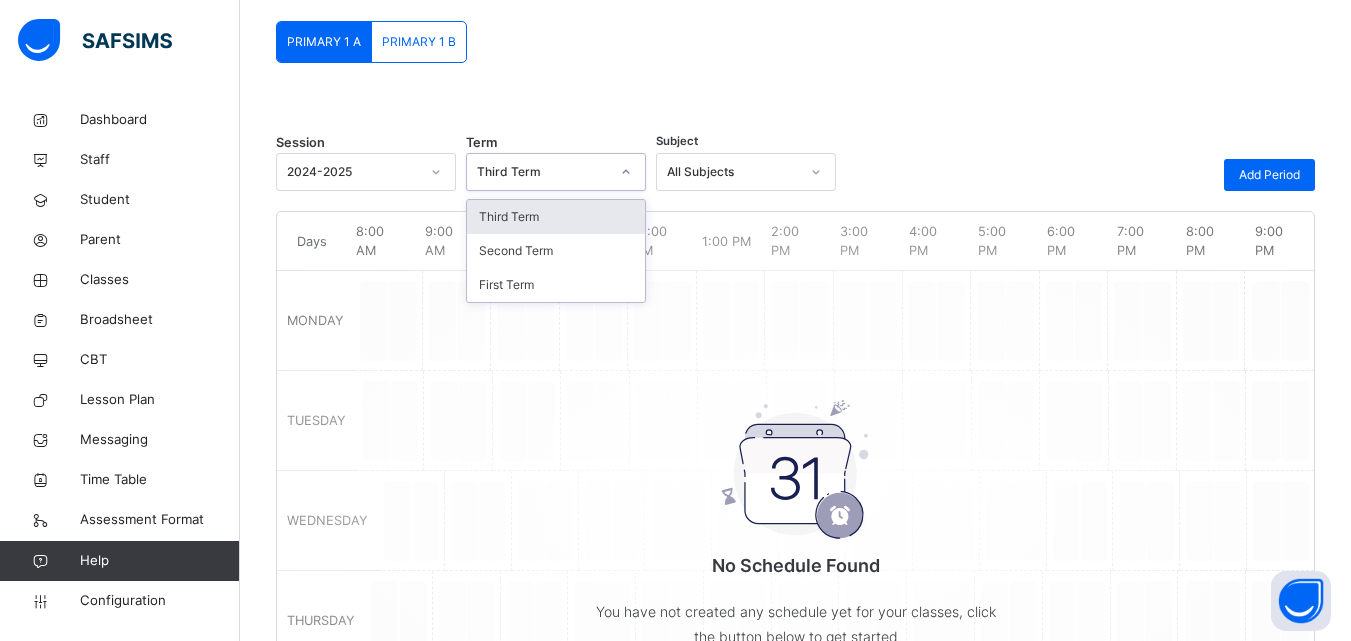 click on "Third Term" at bounding box center (543, 172) 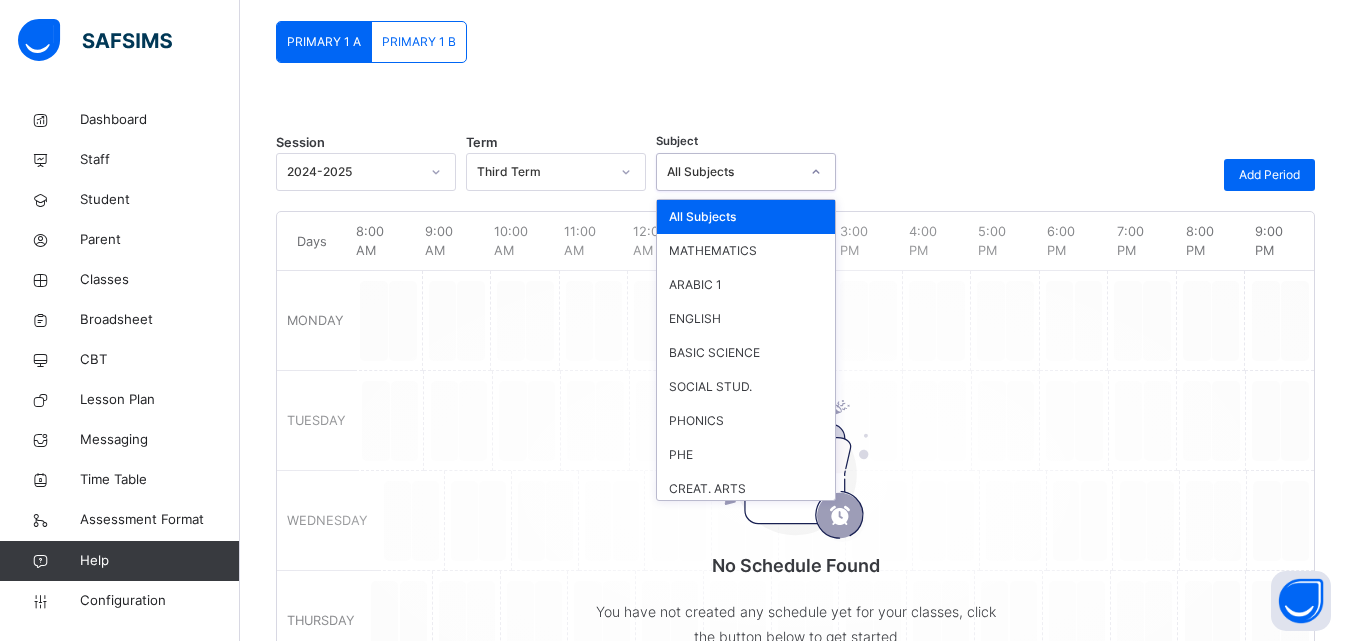click on "All Subjects" at bounding box center (733, 172) 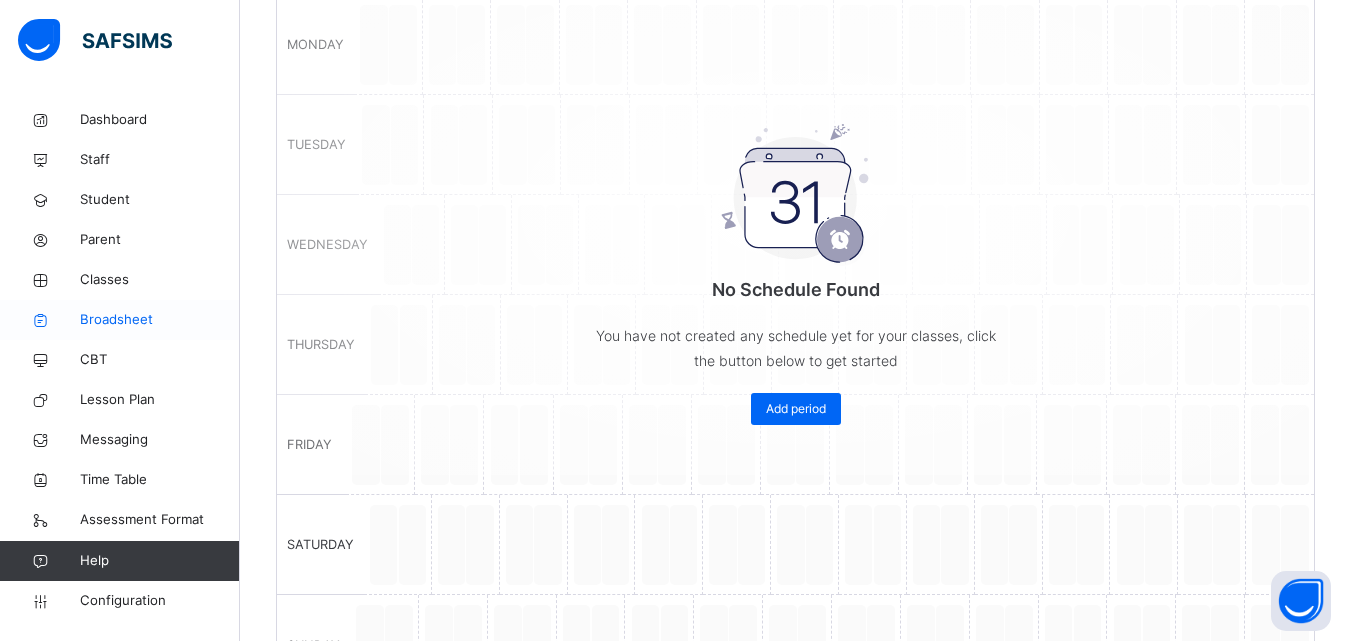 scroll, scrollTop: 538, scrollLeft: 0, axis: vertical 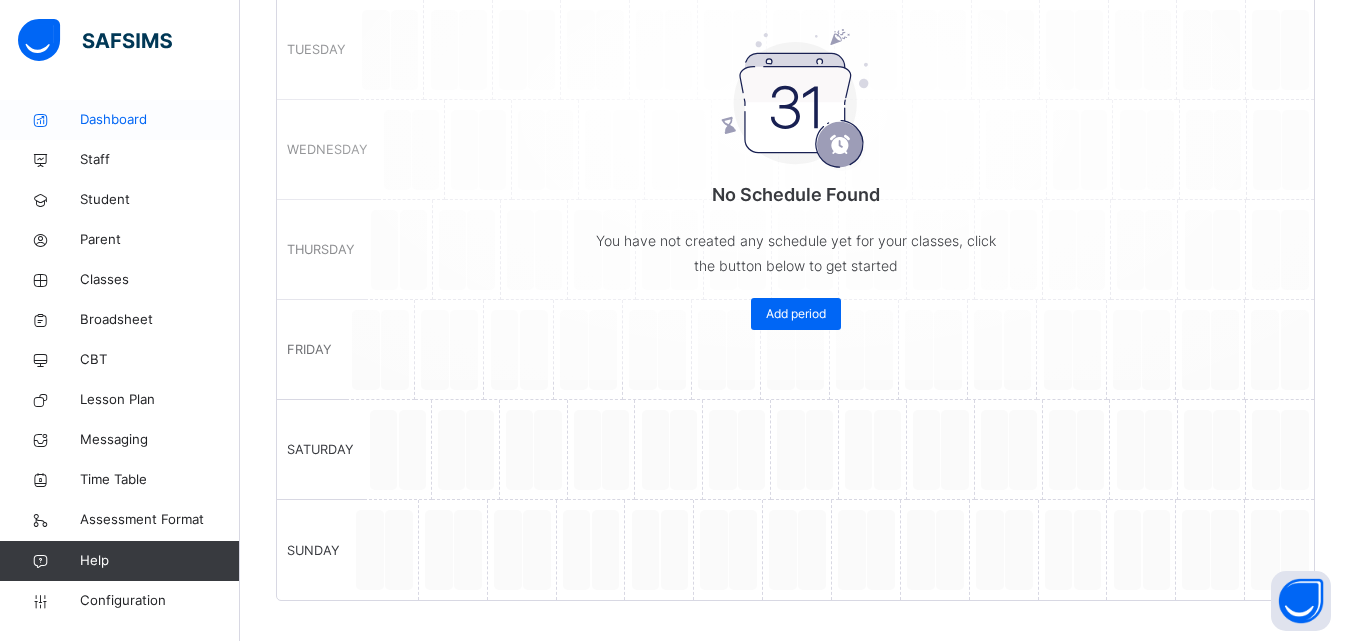 click on "CBT" at bounding box center (160, 360) 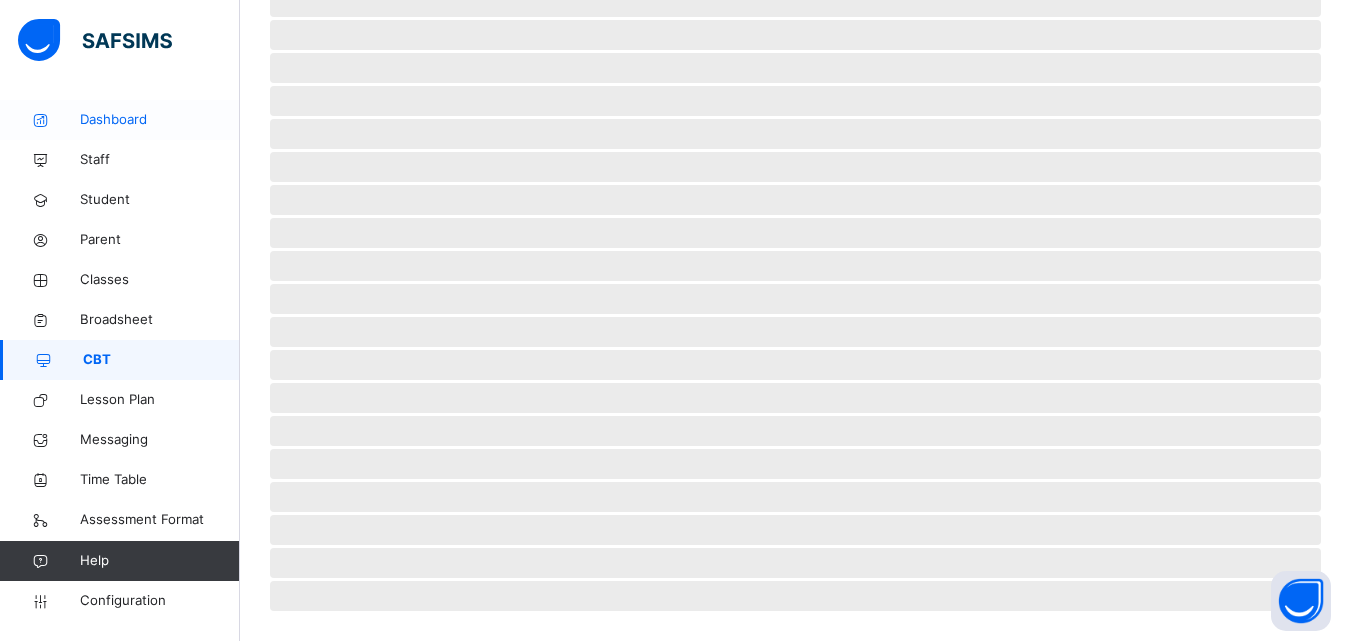 scroll, scrollTop: 477, scrollLeft: 0, axis: vertical 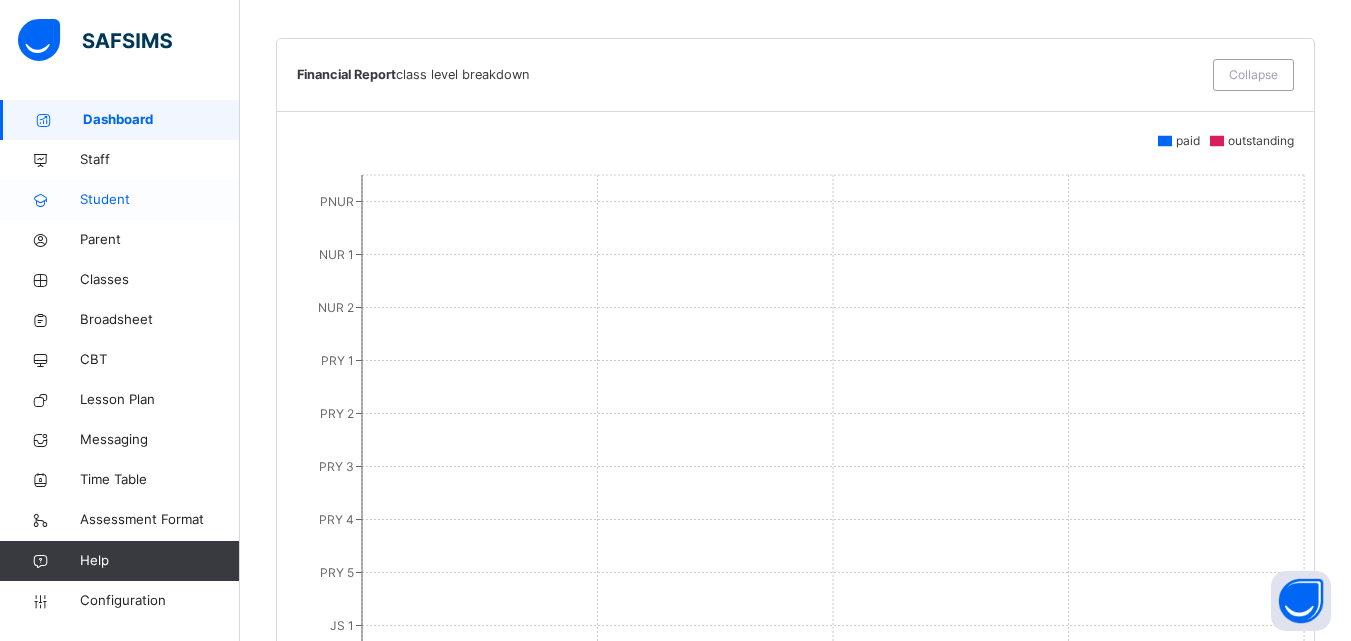 drag, startPoint x: 122, startPoint y: 172, endPoint x: 121, endPoint y: 199, distance: 27.018513 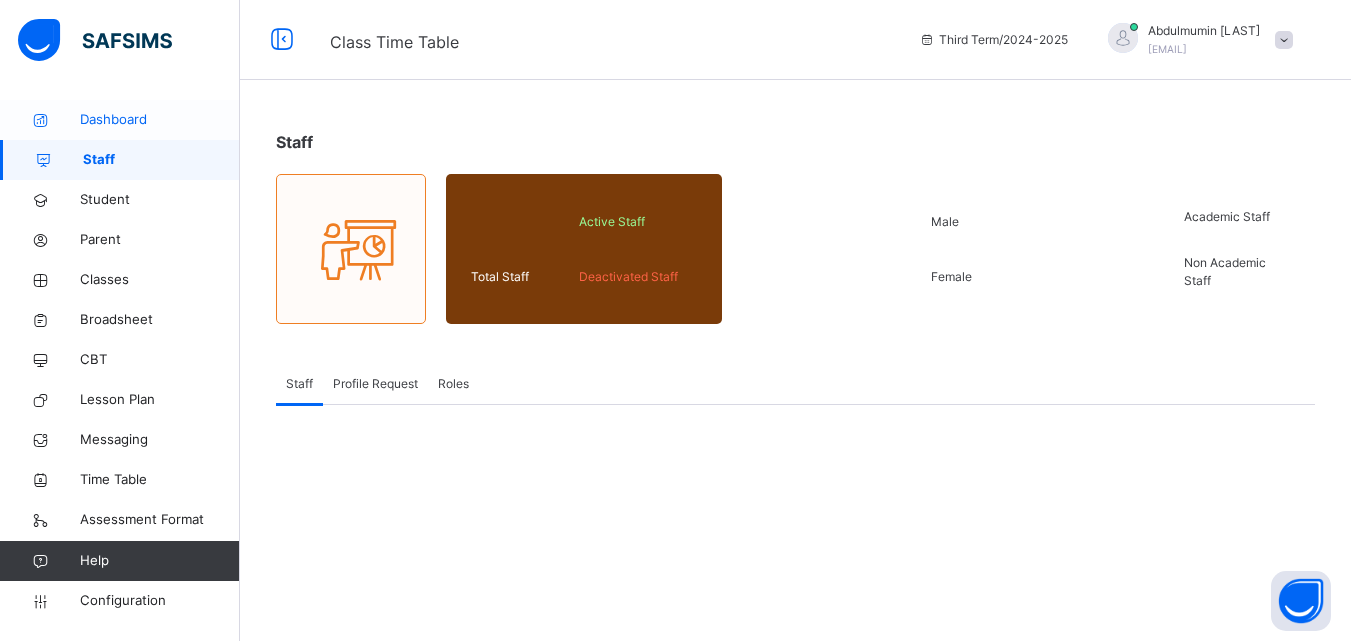 scroll, scrollTop: 0, scrollLeft: 0, axis: both 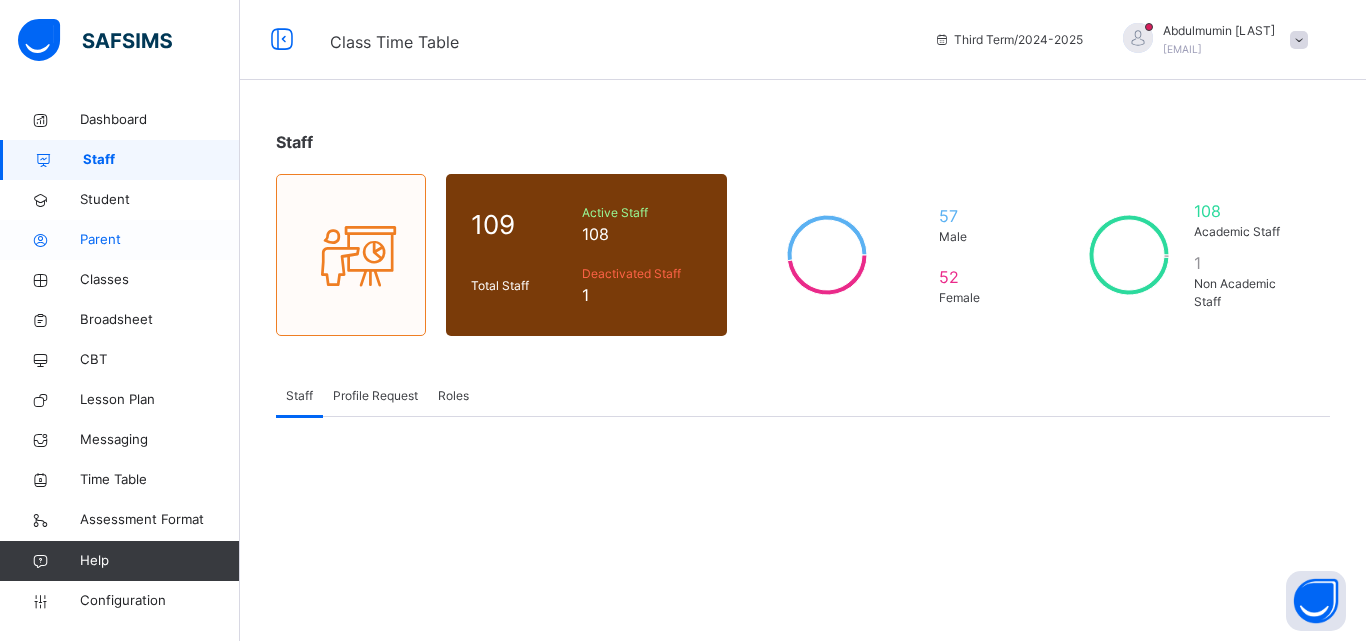 click on "Parent" at bounding box center [160, 240] 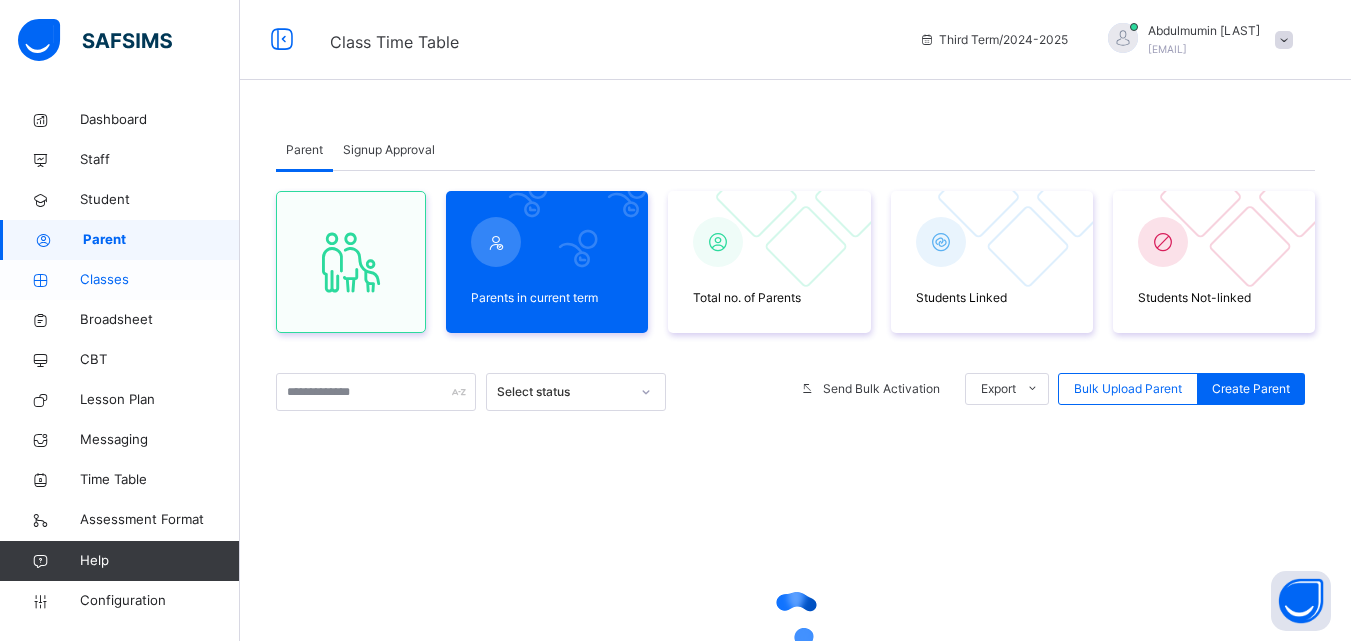 click on "Classes" at bounding box center (160, 280) 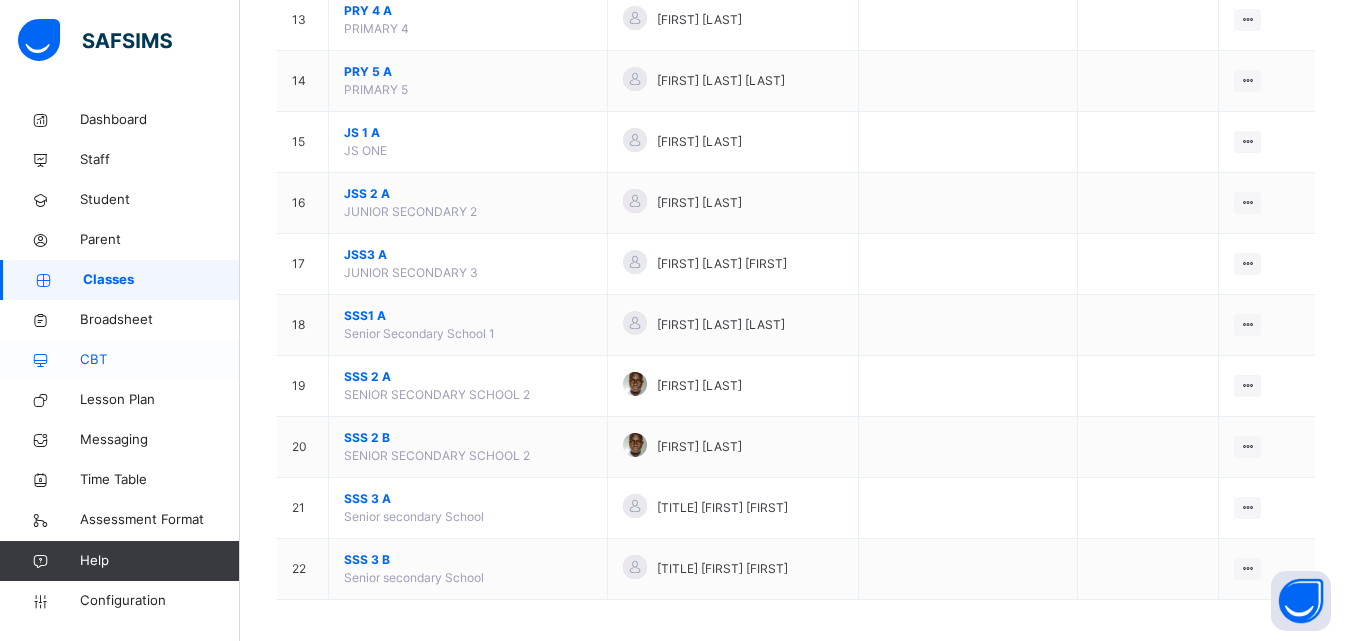 scroll, scrollTop: 989, scrollLeft: 0, axis: vertical 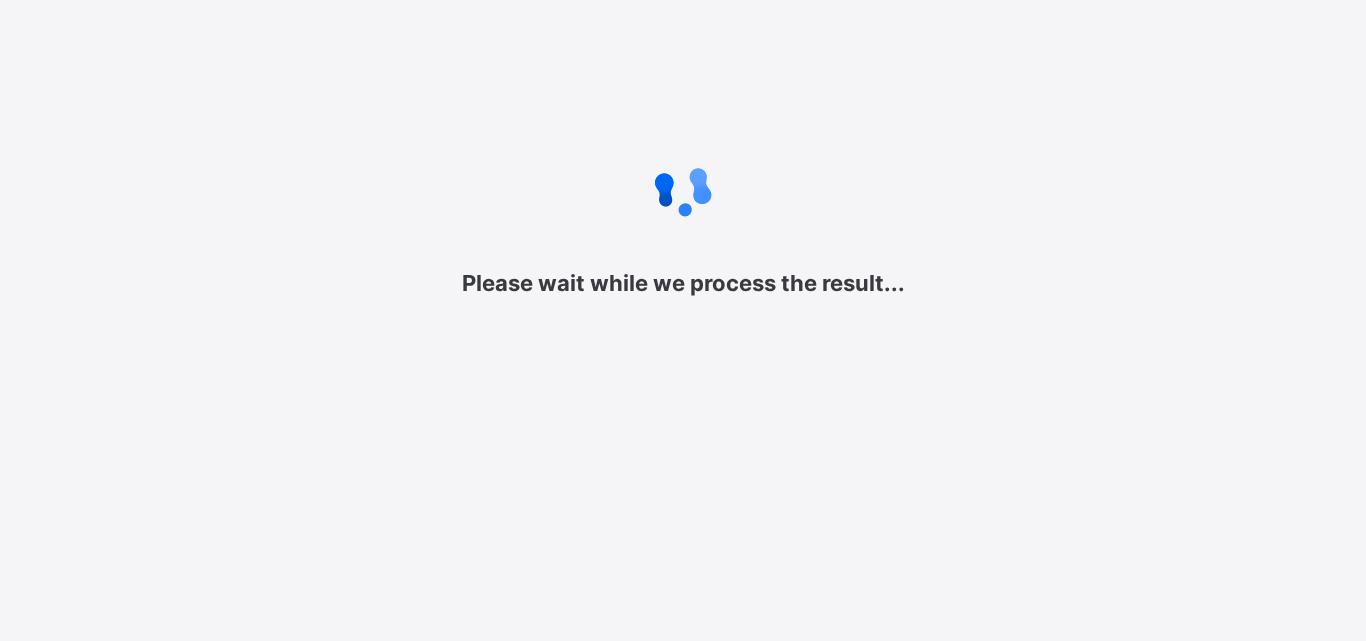 click on "Please wait while we process the result..." at bounding box center [683, 223] 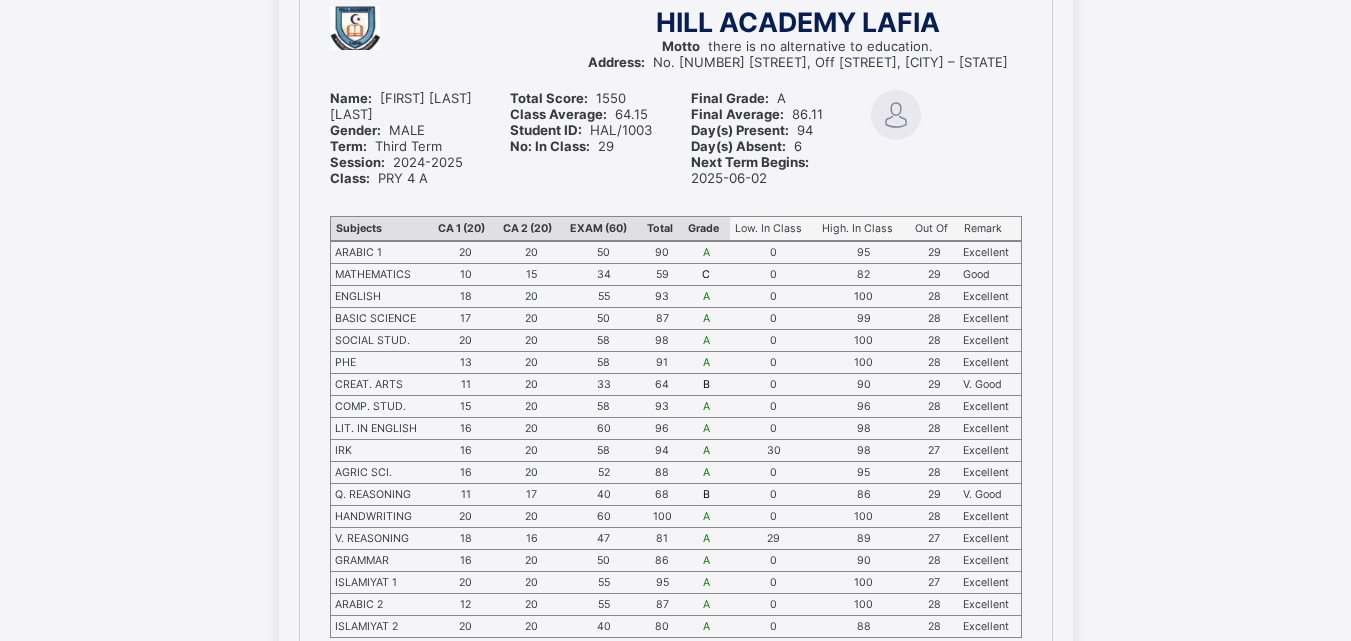 scroll, scrollTop: 333, scrollLeft: 0, axis: vertical 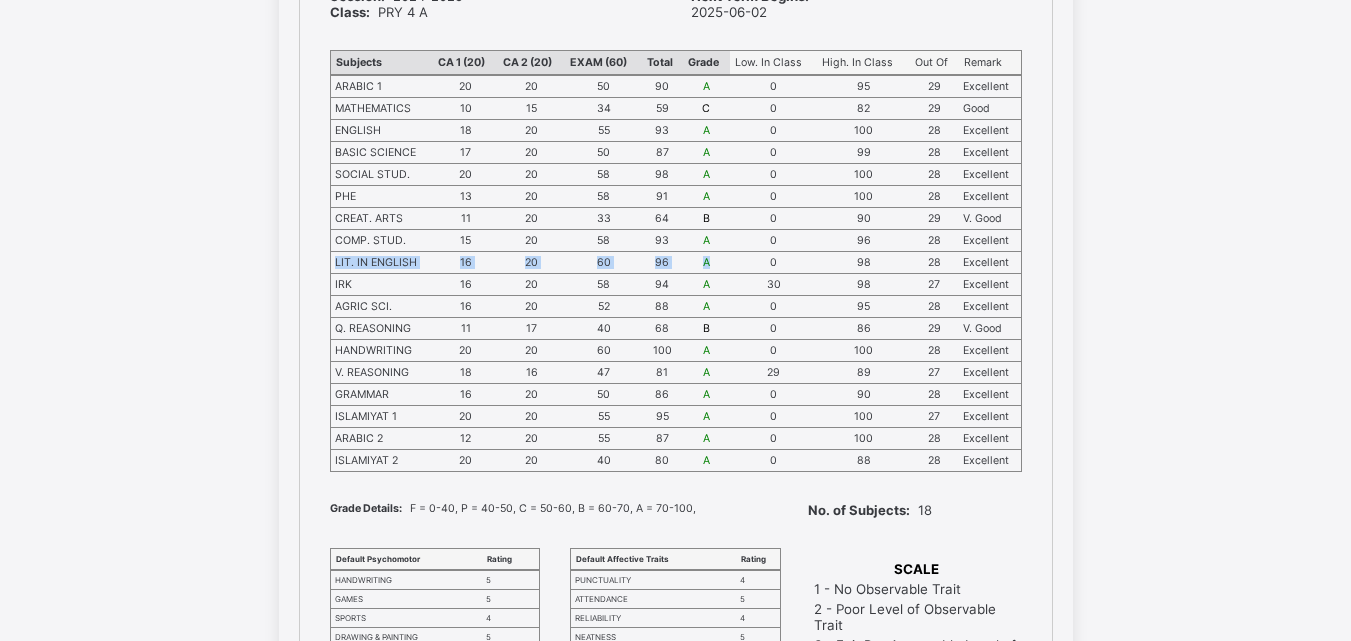 drag, startPoint x: 344, startPoint y: 258, endPoint x: 727, endPoint y: 261, distance: 383.01175 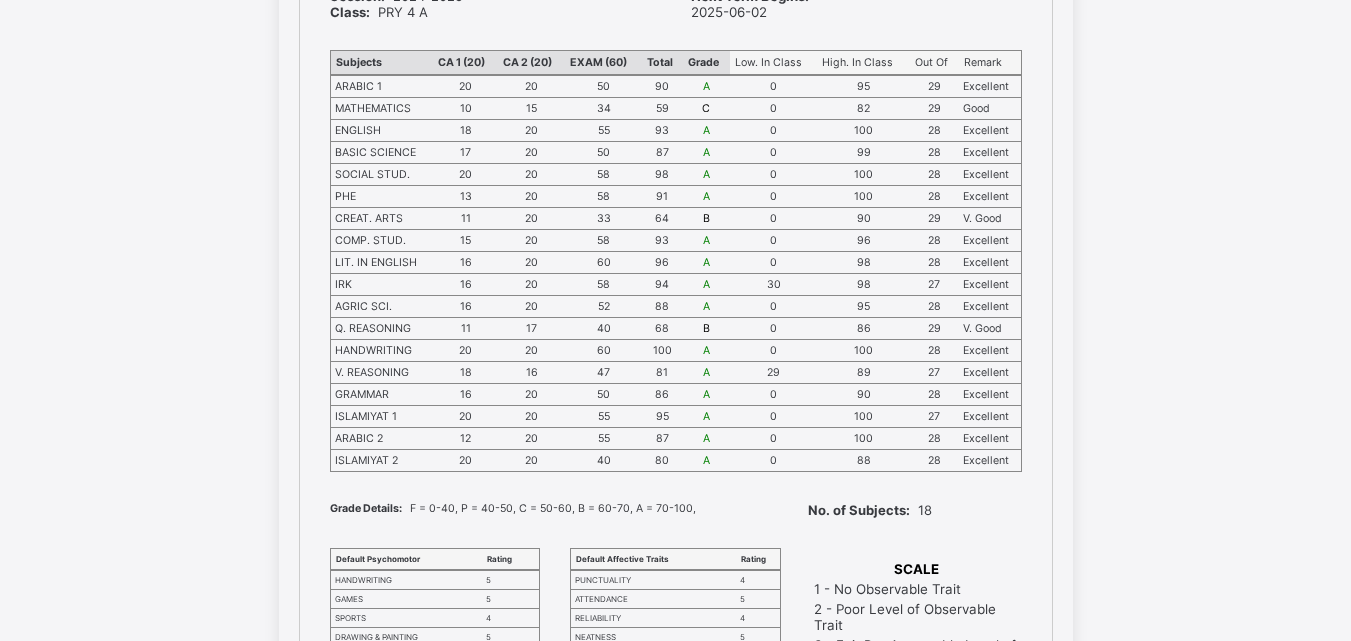 click on "60" at bounding box center [603, 263] 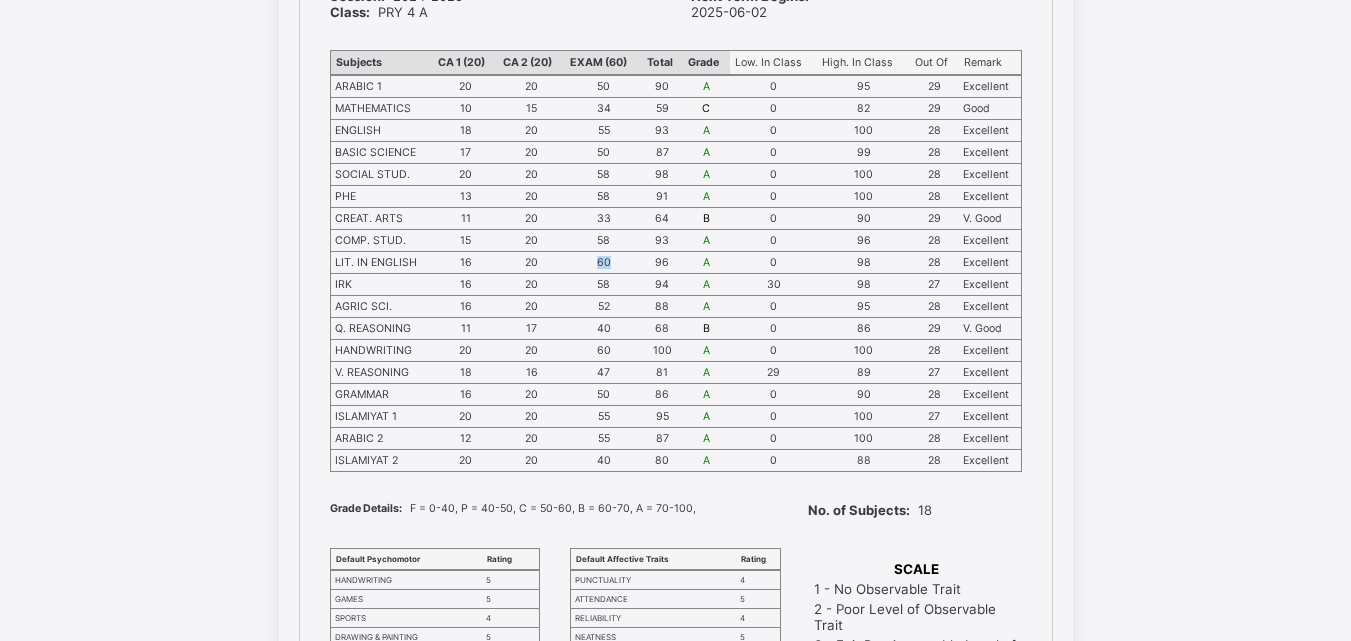 click on "60" at bounding box center [603, 263] 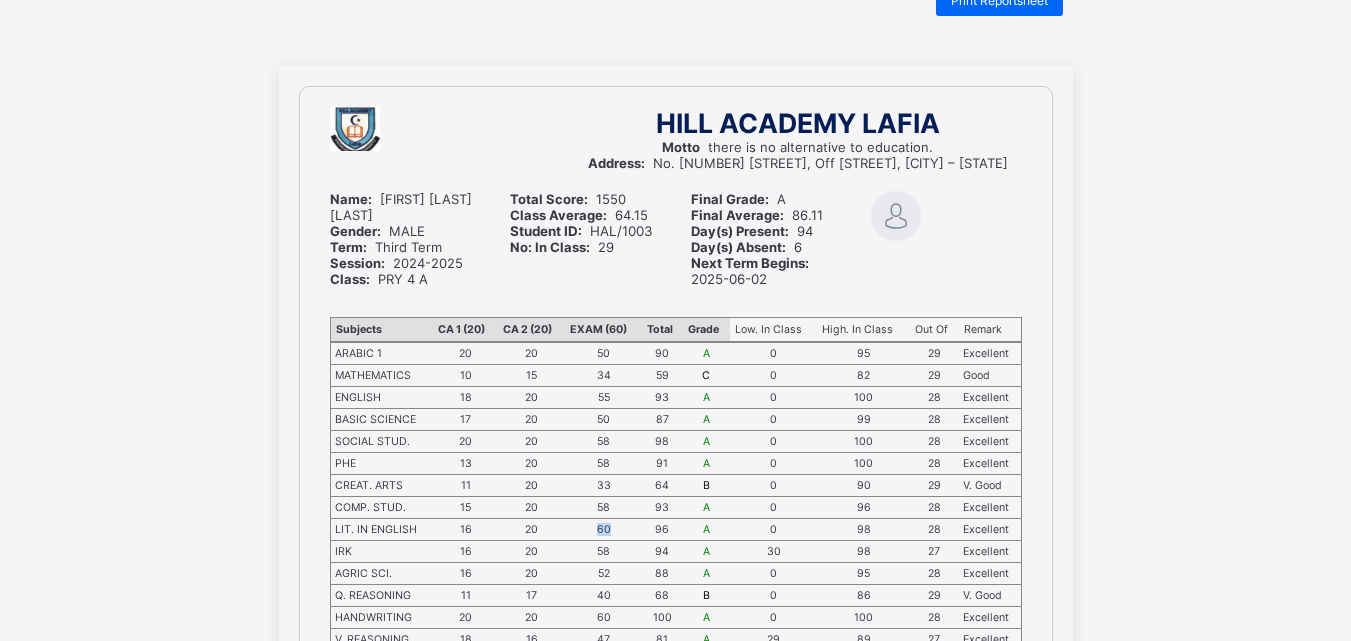 scroll, scrollTop: 0, scrollLeft: 0, axis: both 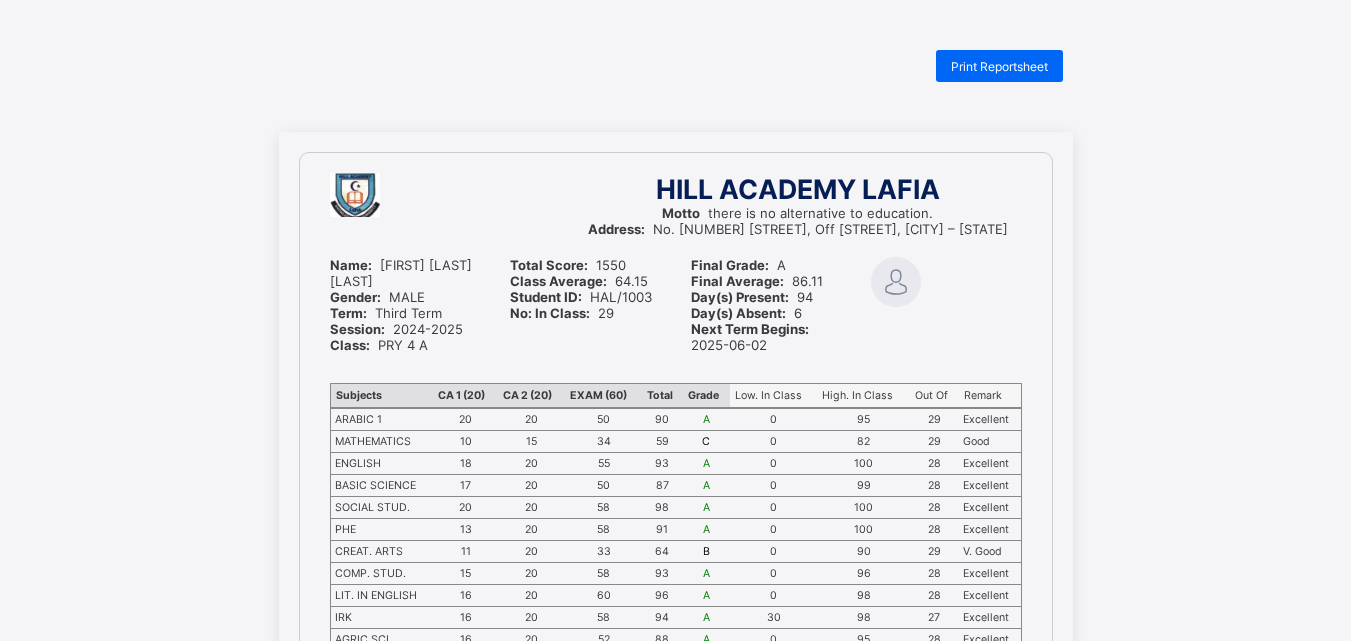 click on "Name:  KHUZAIMA SALIHU ABUBAKAR Gender:  MALE Term:  Third Term Session:  2024-2025 Class:  PRY 4 A" at bounding box center (405, 305) 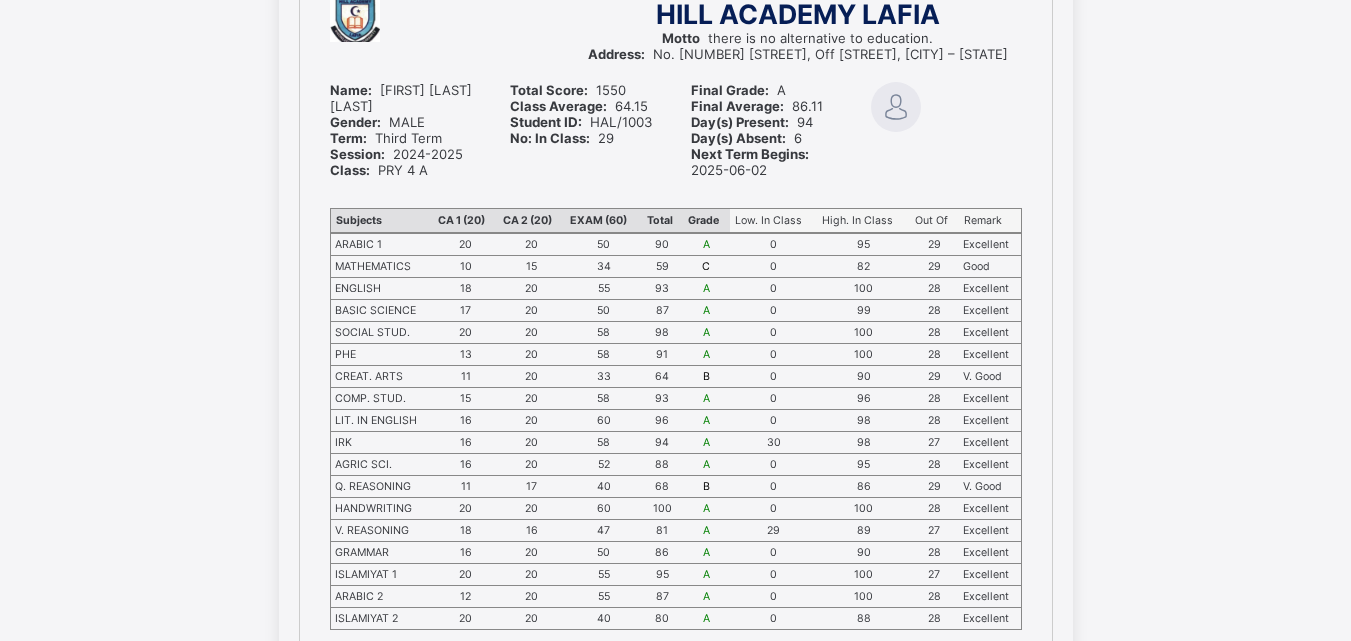 scroll, scrollTop: 167, scrollLeft: 0, axis: vertical 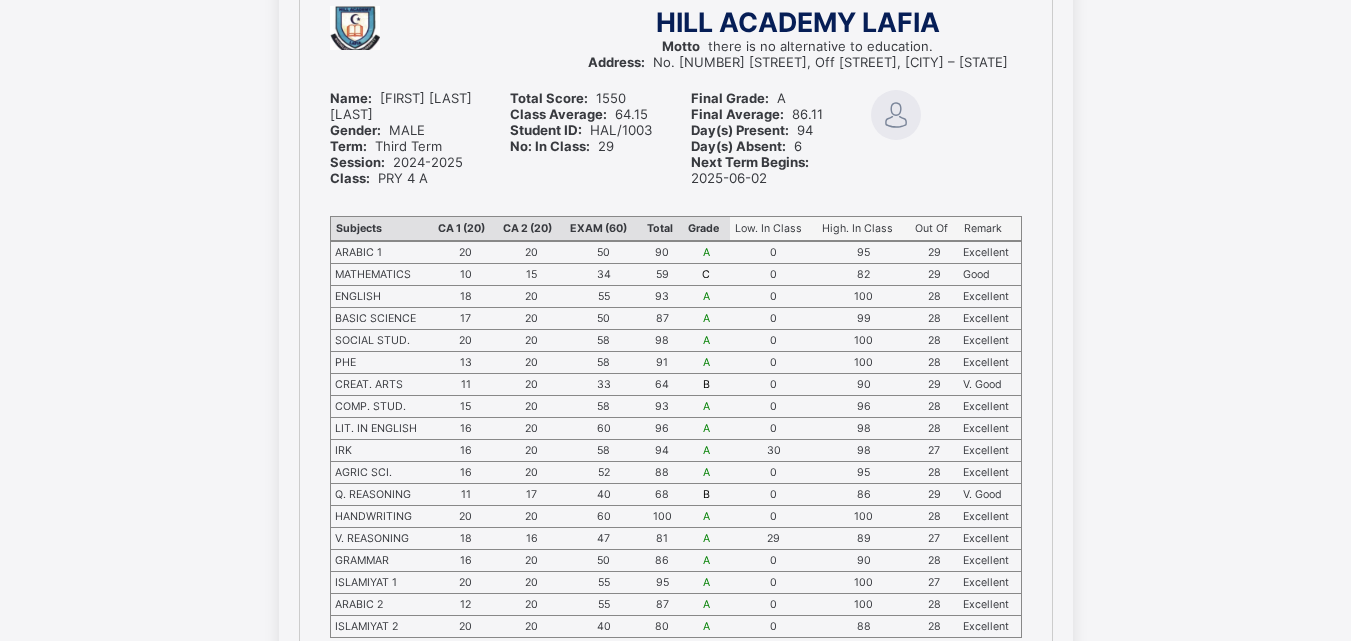 click on "Next Term Begins: 2025-06-02" at bounding box center [754, 170] 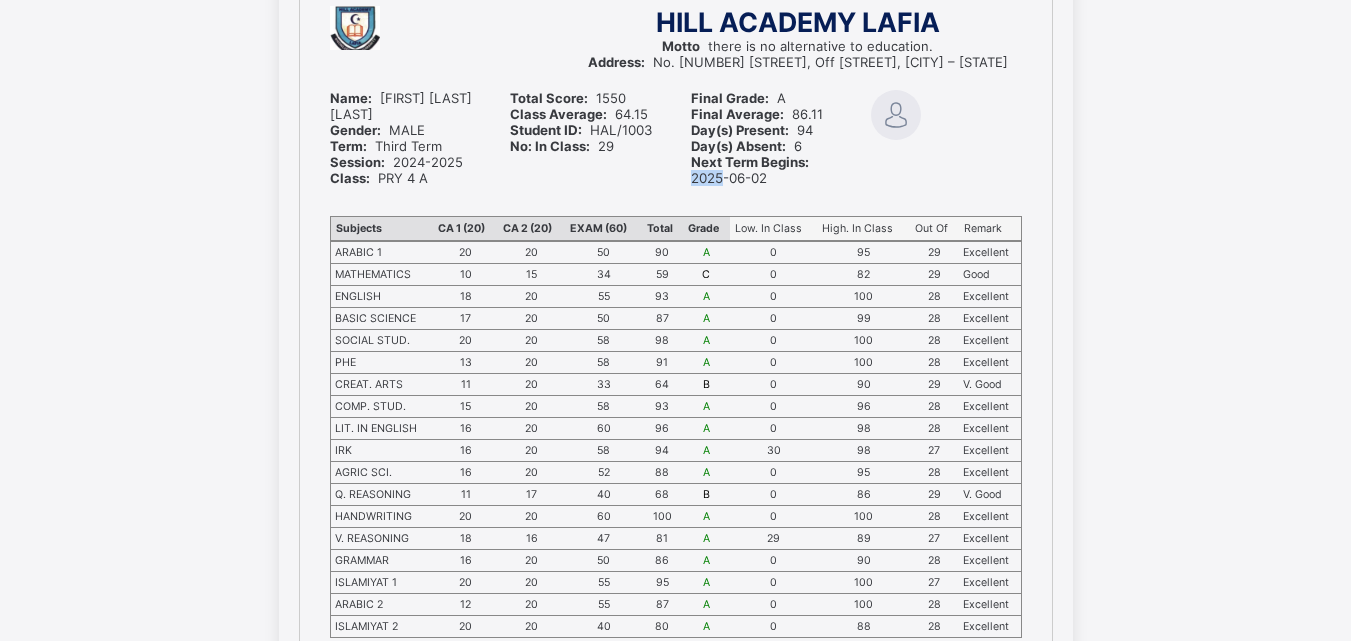 click on "Next Term Begins: 2025-06-02" at bounding box center [754, 170] 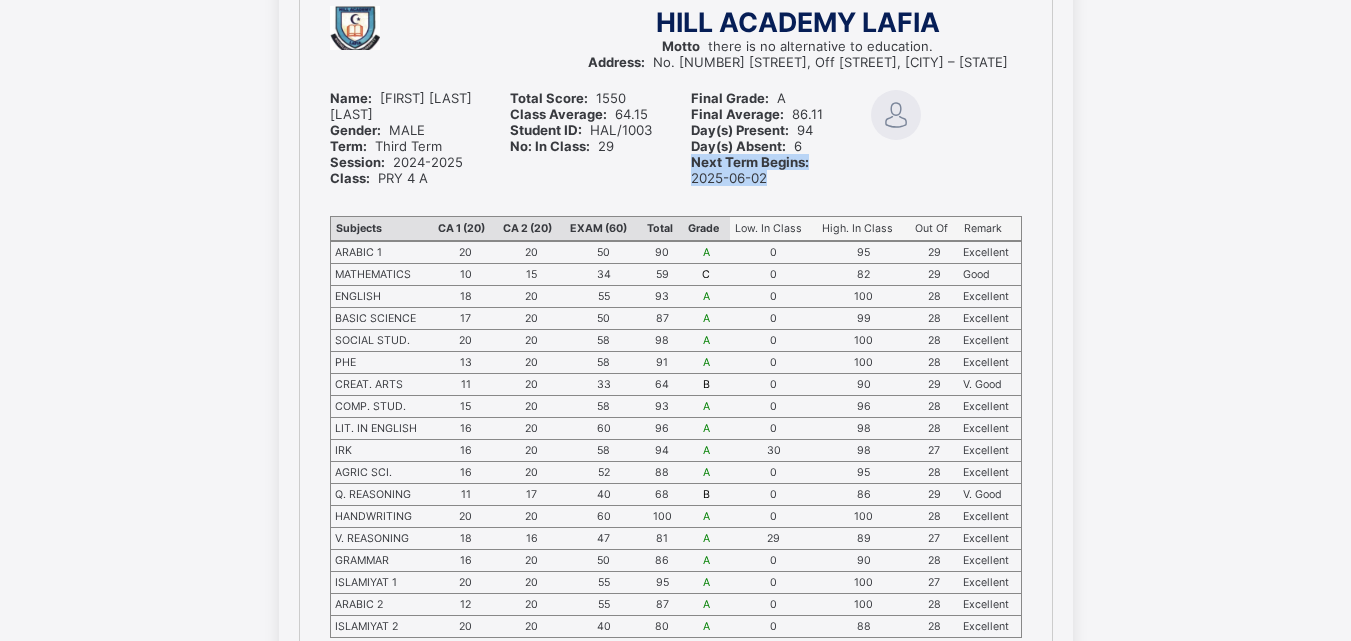 click on "Next Term Begins: 2025-06-02" at bounding box center [754, 170] 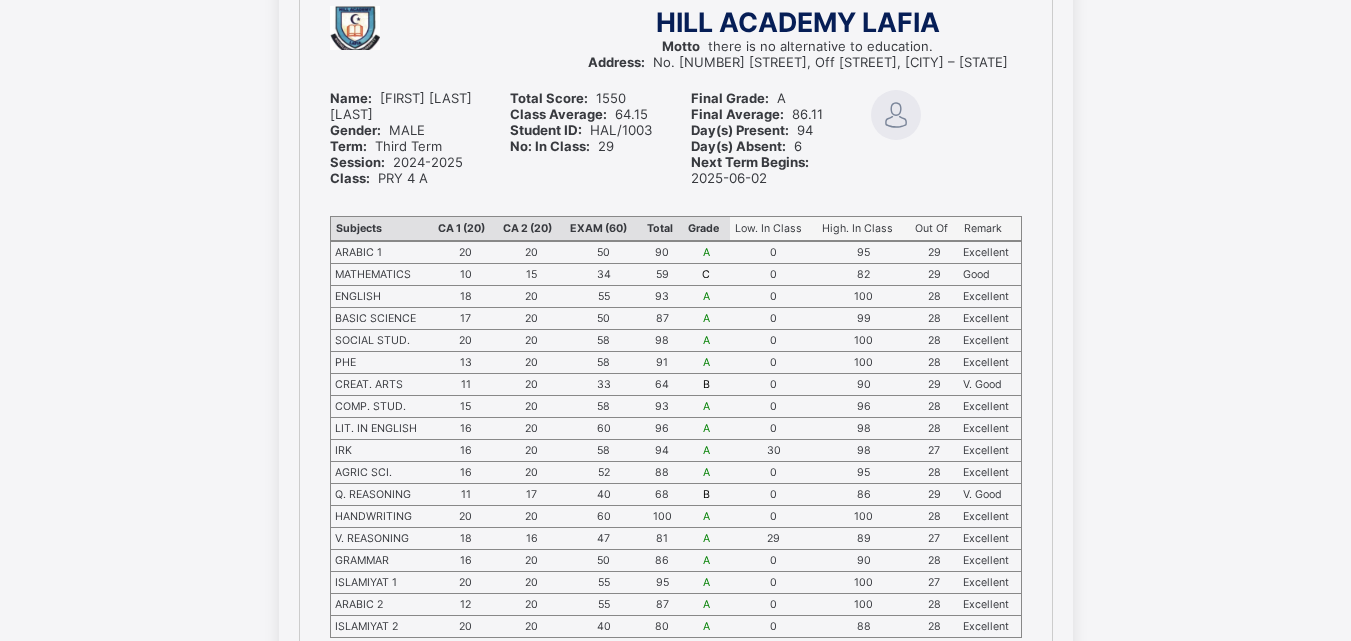 click on "Next Term Begins:" at bounding box center [750, 162] 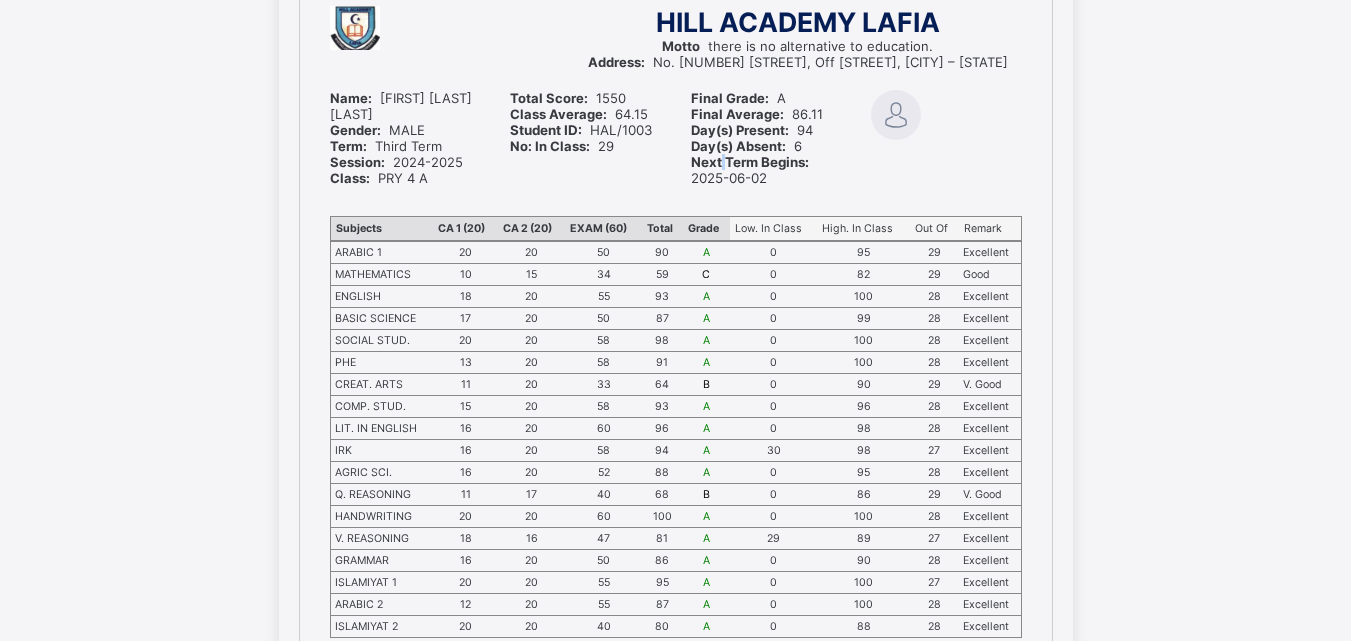 click on "Next Term Begins:" at bounding box center [750, 162] 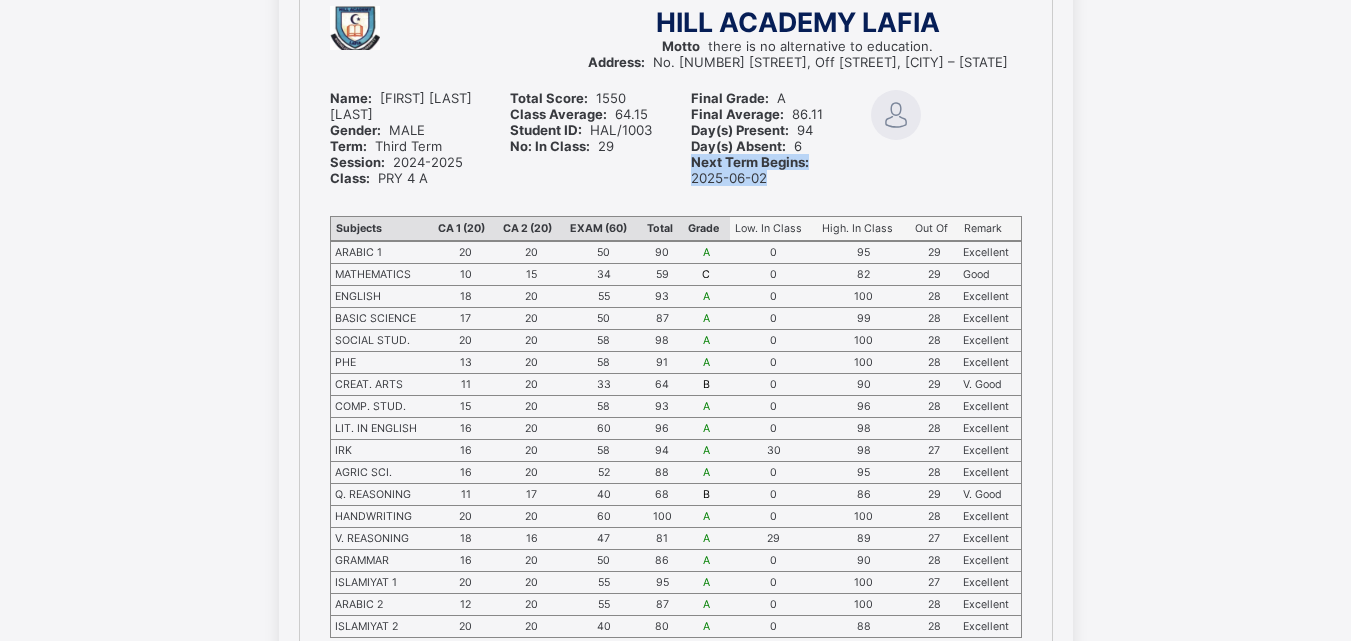 click on "Next Term Begins:" at bounding box center [750, 162] 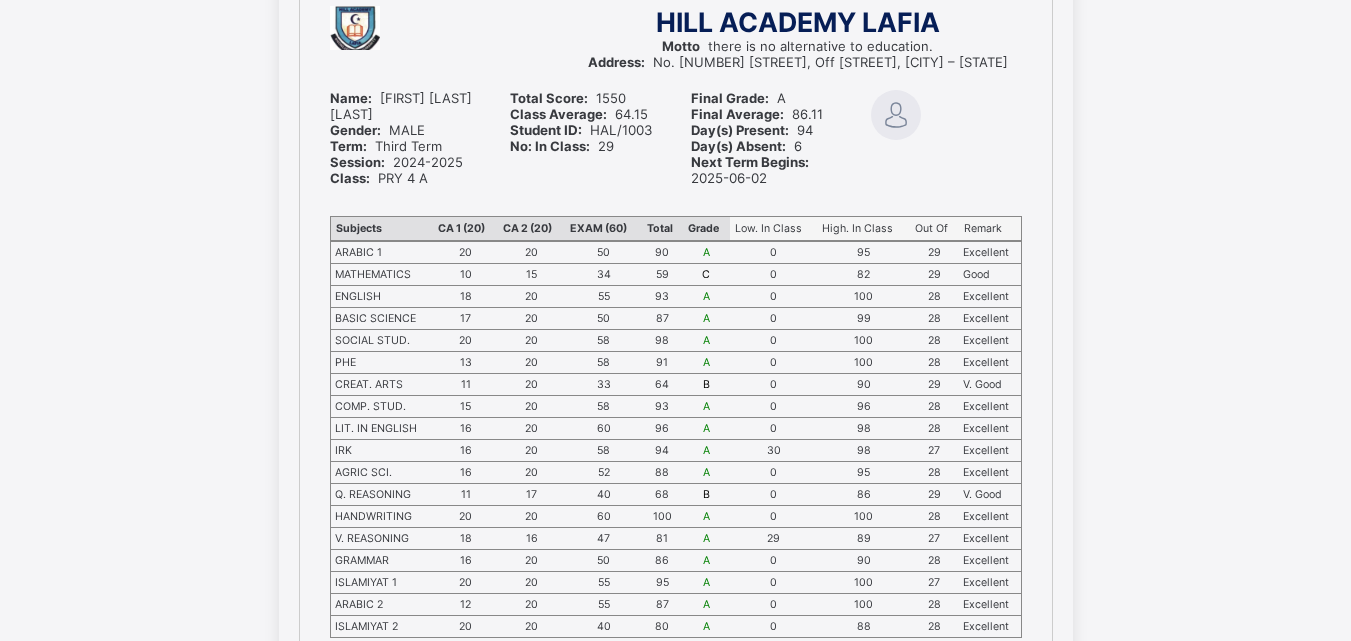 click on "Next Term Begins:" at bounding box center [750, 162] 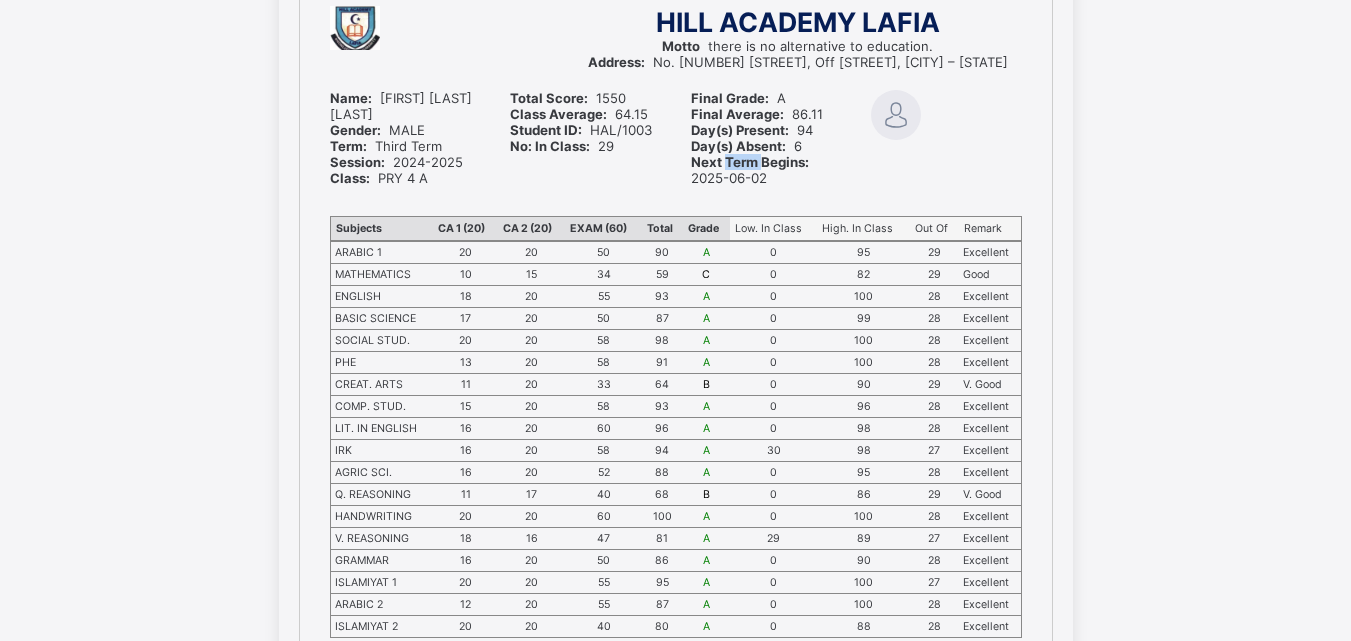 click on "Next Term Begins:" at bounding box center [750, 162] 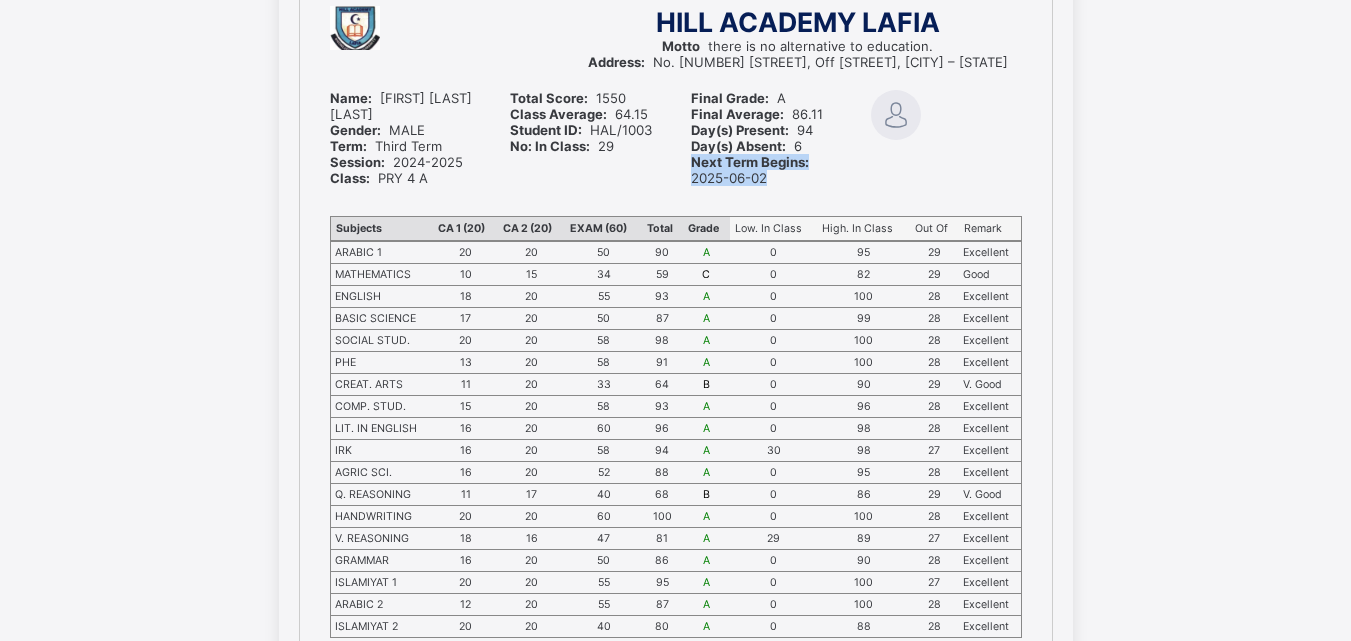 click on "Next Term Begins:" at bounding box center (750, 162) 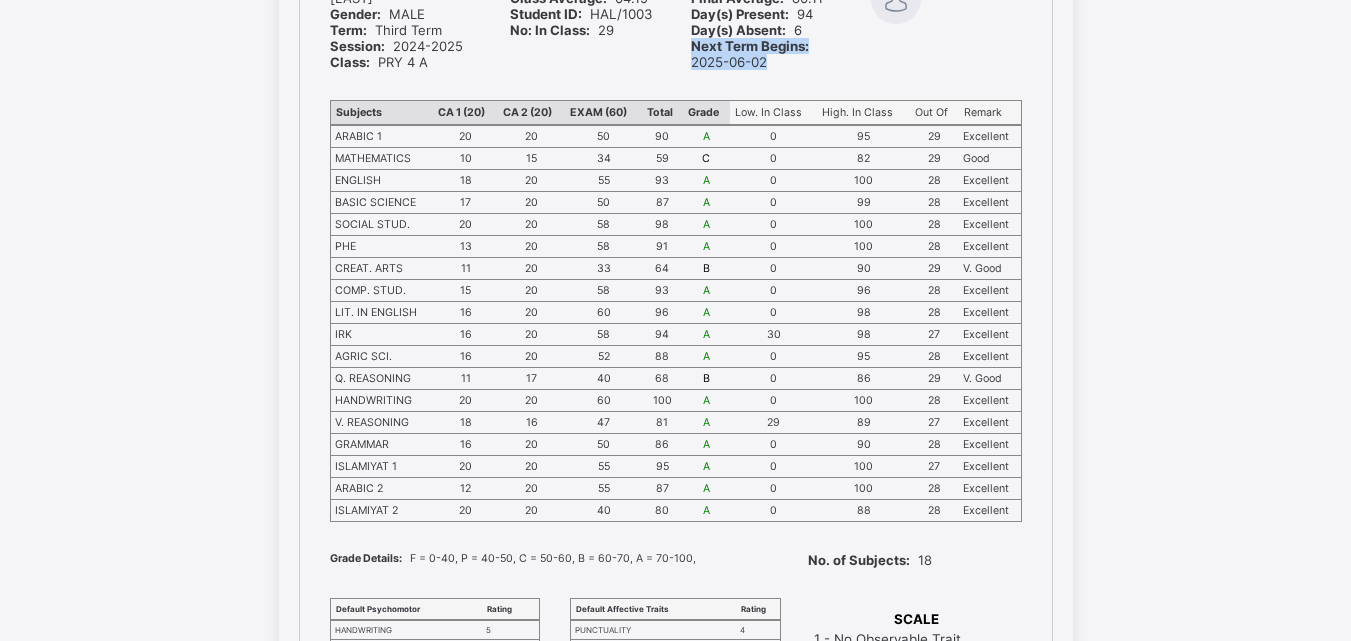 scroll, scrollTop: 167, scrollLeft: 0, axis: vertical 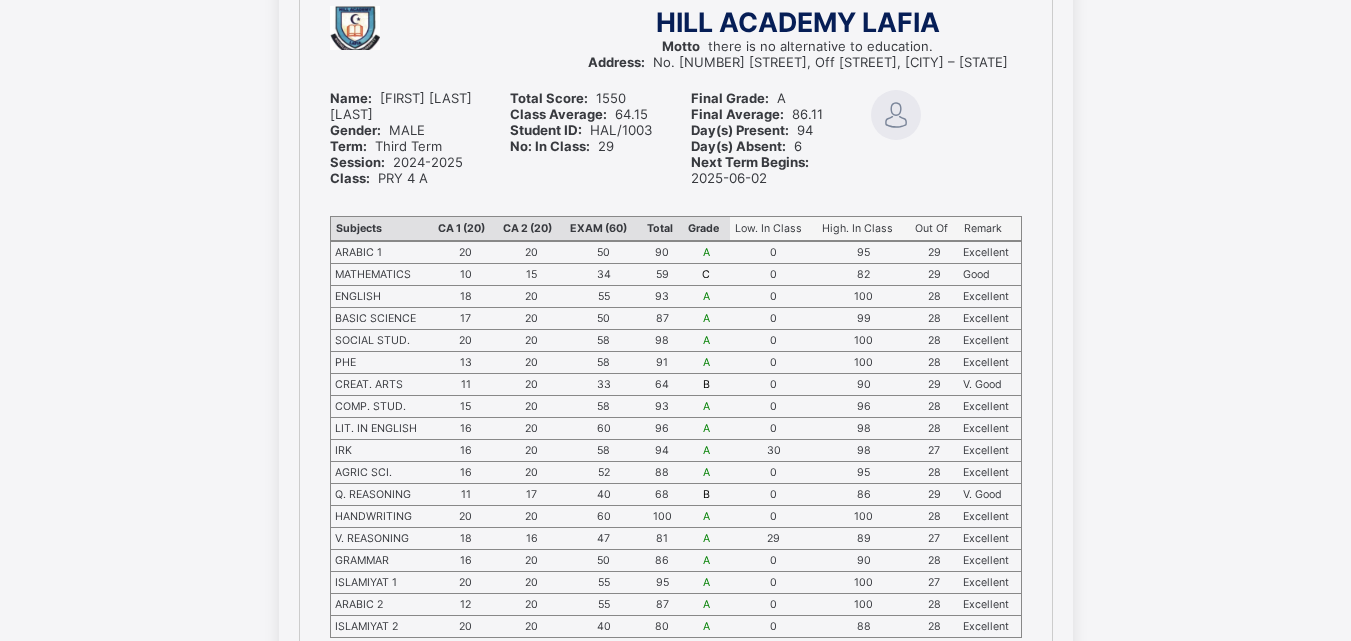 click on "Student ID:  HAL/1003" at bounding box center (581, 130) 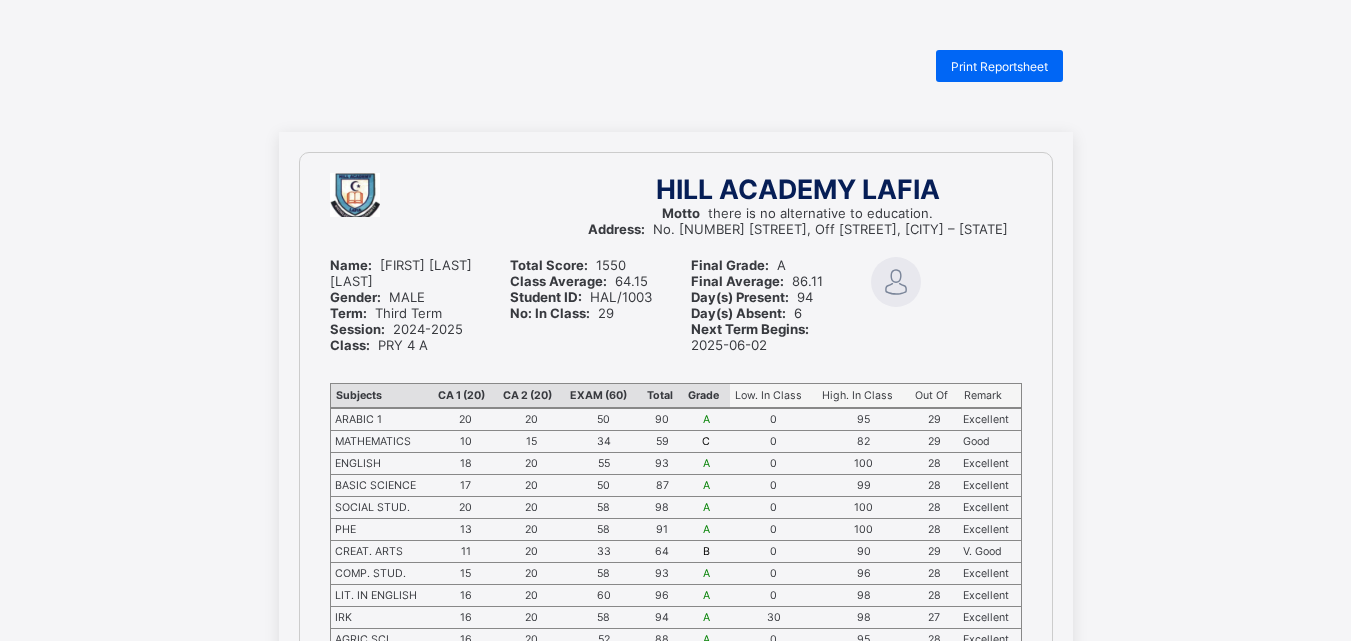 scroll, scrollTop: 167, scrollLeft: 0, axis: vertical 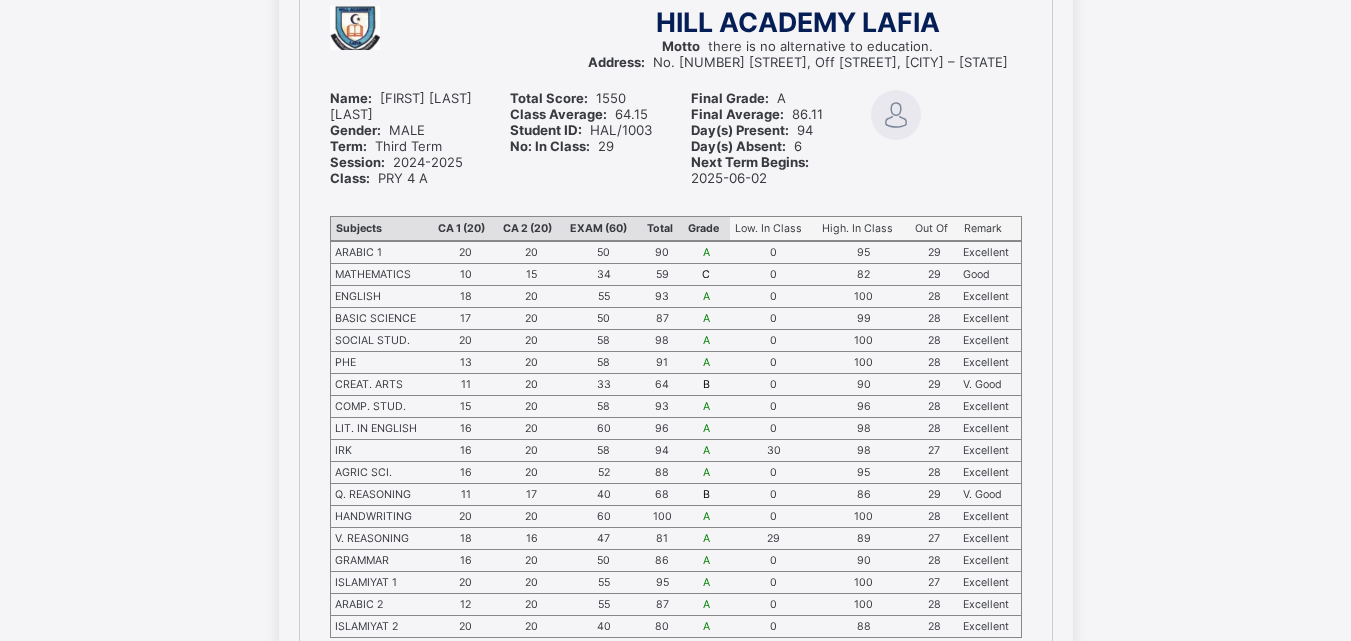 click on "Next Term Begins:" at bounding box center [750, 162] 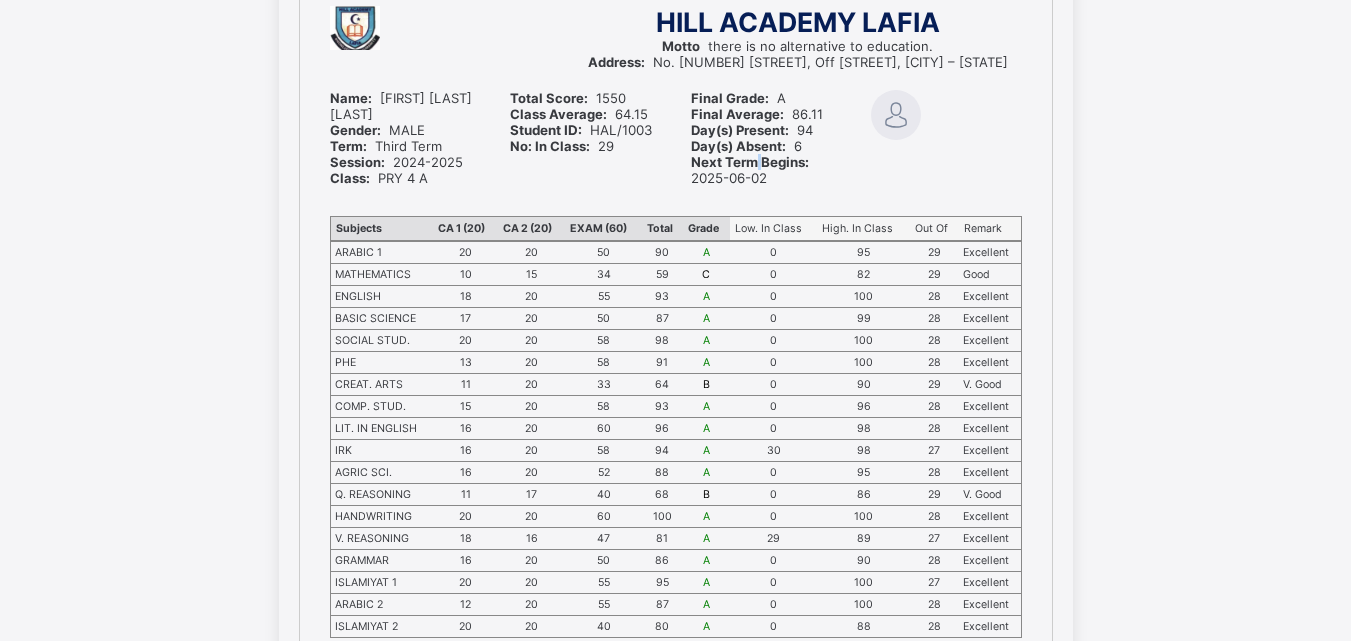 click on "Next Term Begins:" at bounding box center [750, 162] 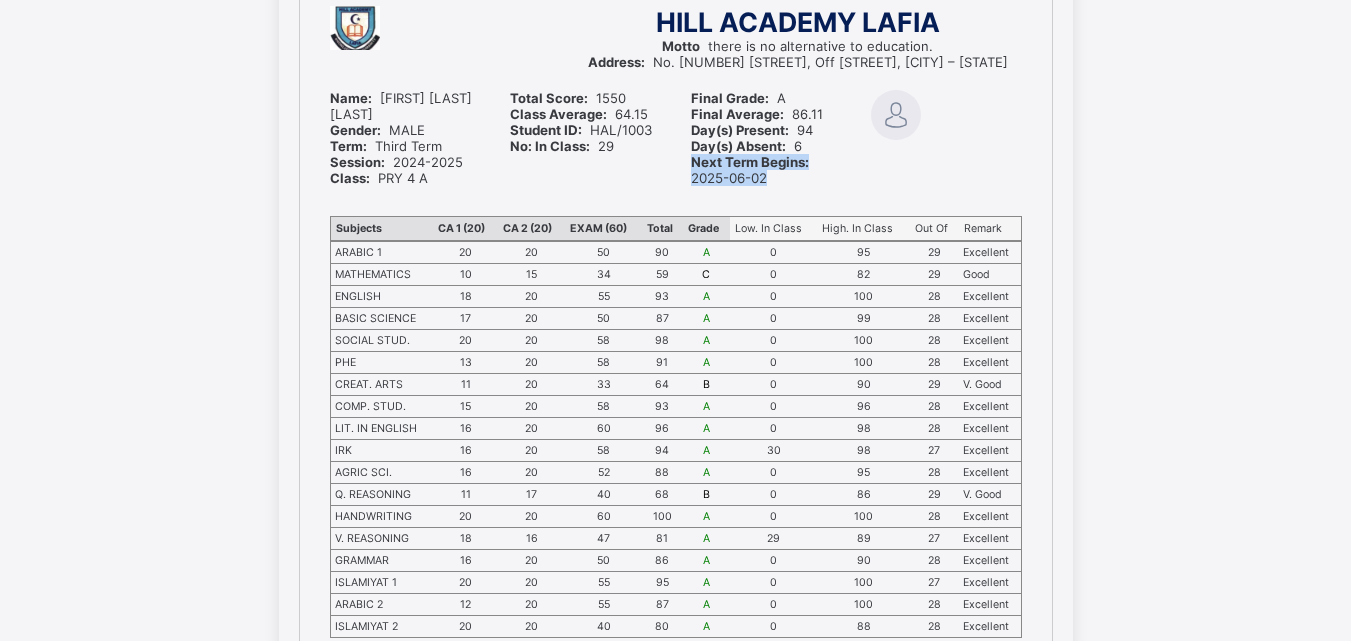 click on "Next Term Begins:" at bounding box center (750, 162) 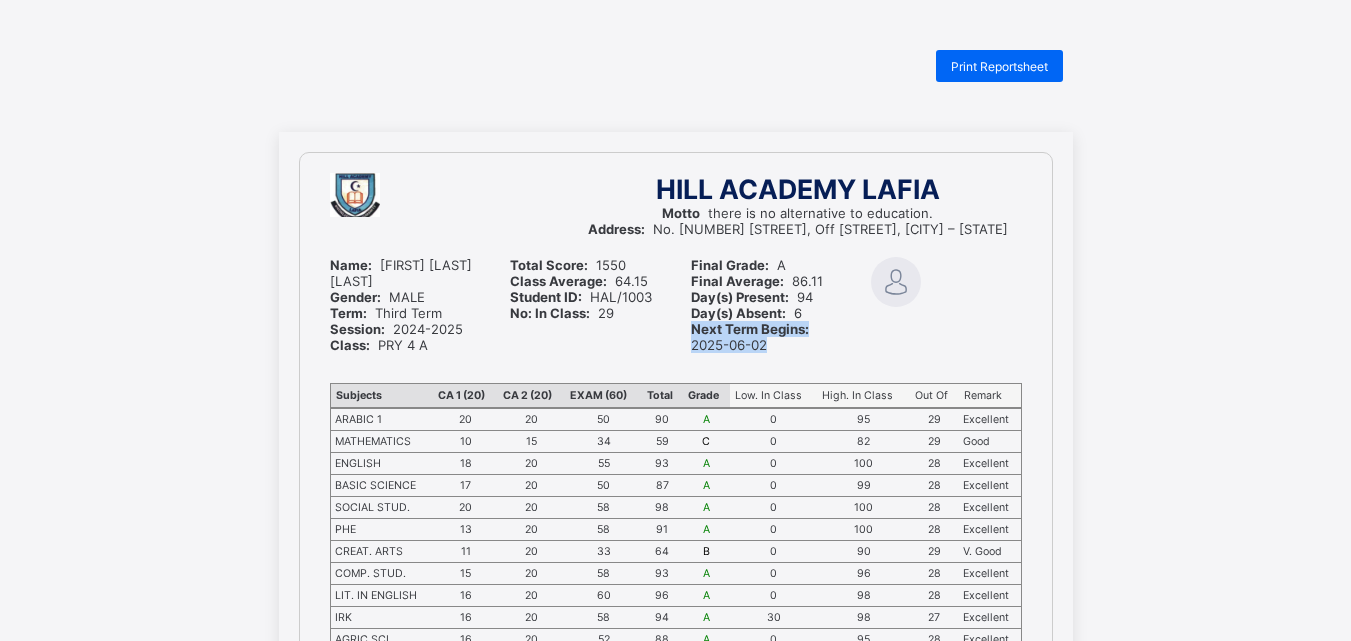 click on "Next Term Begins: 2025-06-02" at bounding box center (754, 337) 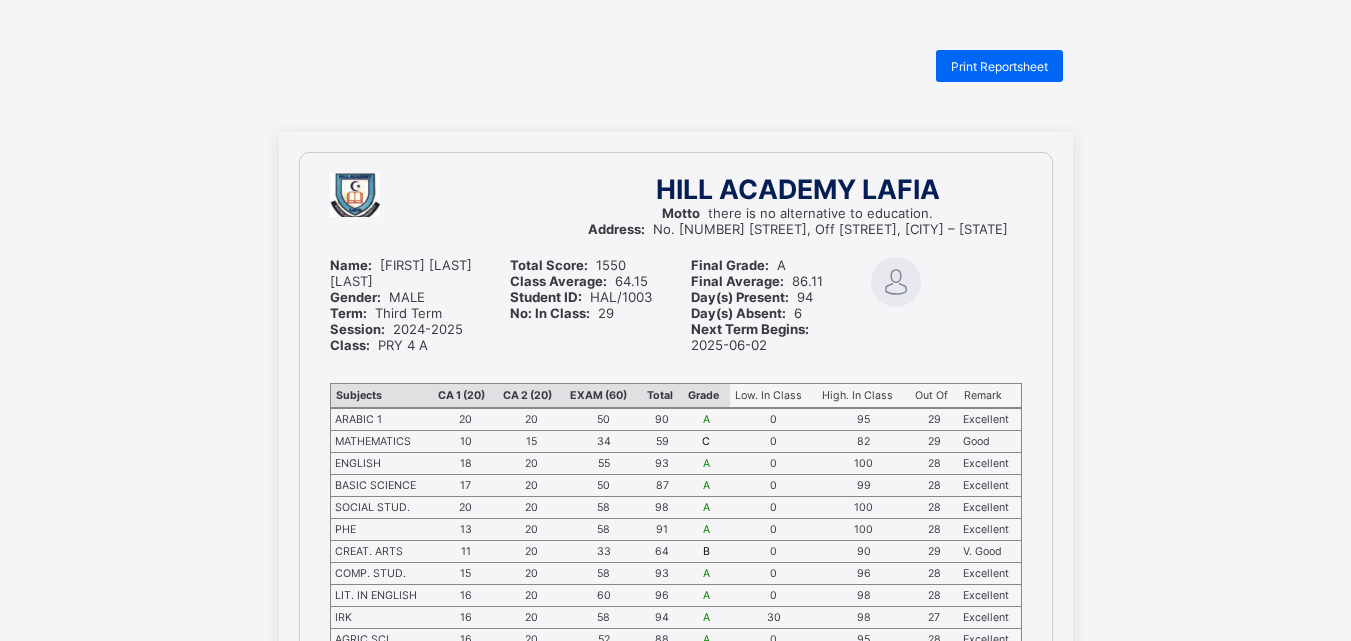 click on "Day(s) Absent:" at bounding box center [738, 313] 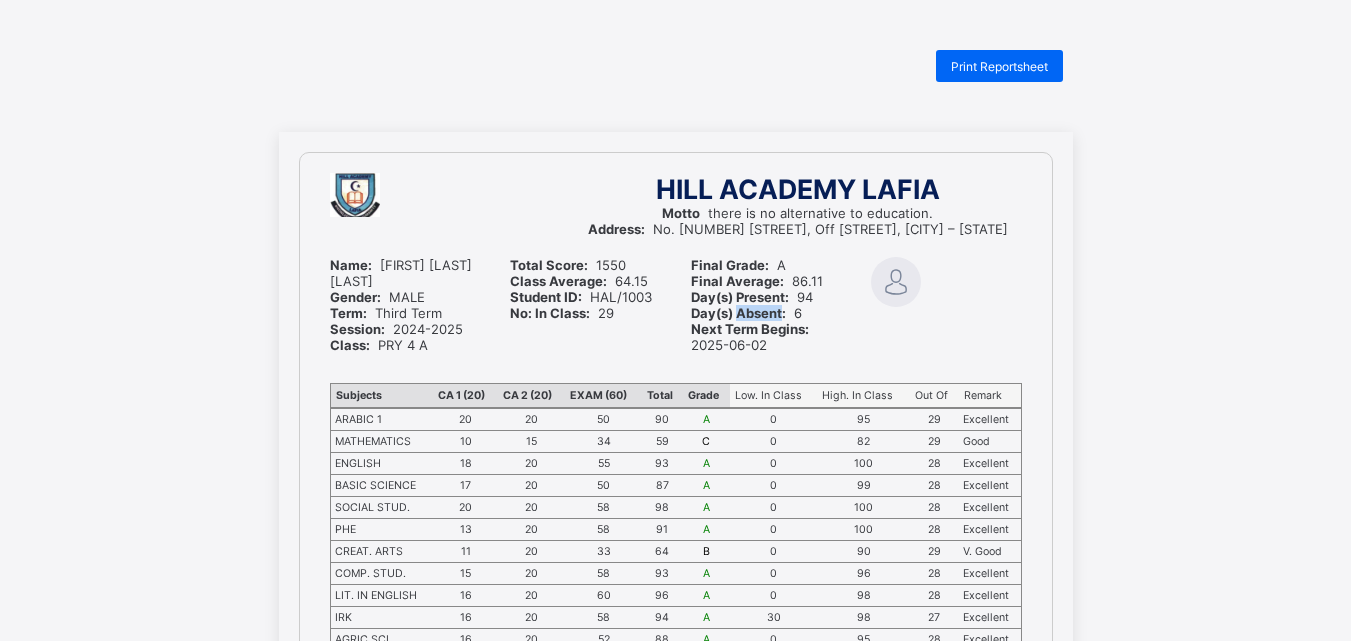 click on "Day(s) Absent:" at bounding box center (738, 313) 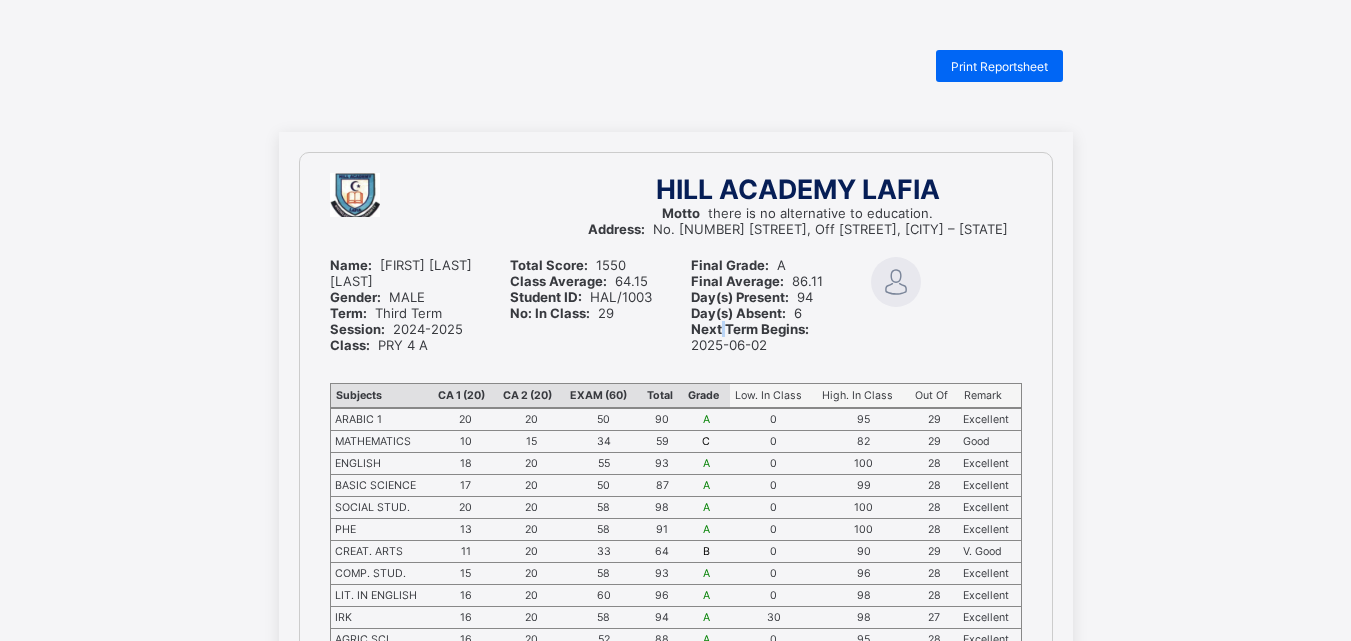 click on "Next Term Begins:" at bounding box center [750, 329] 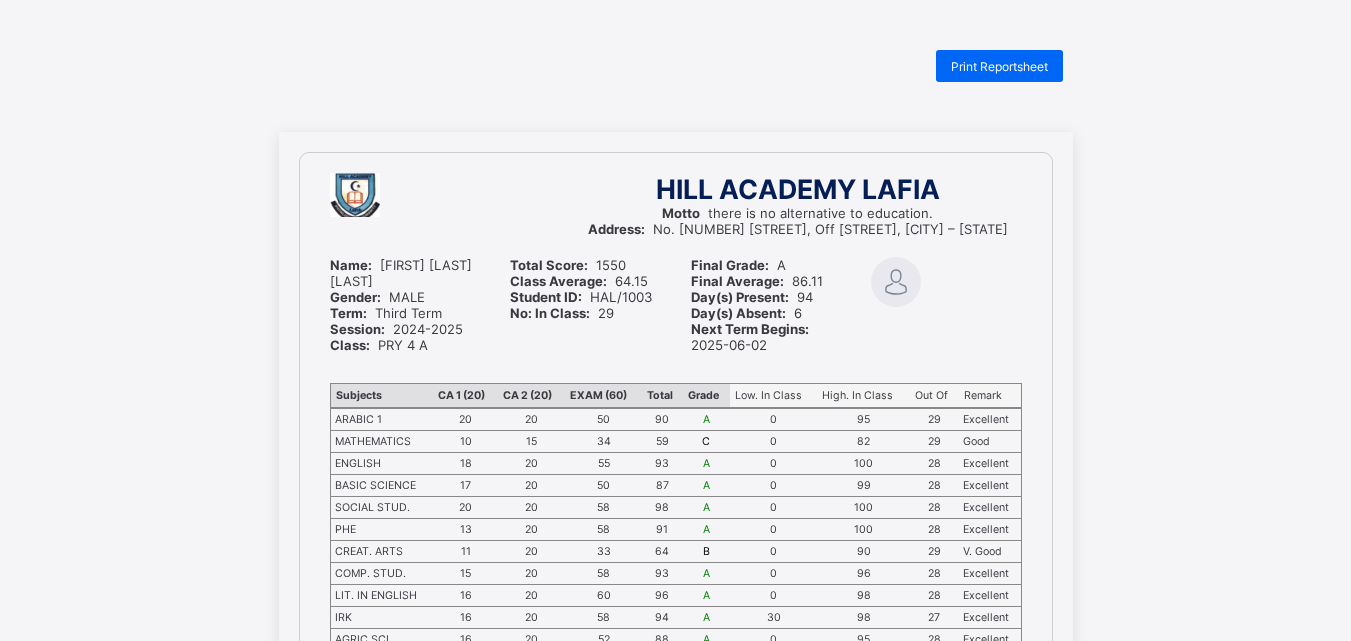 click on "HILL ACADEMY LAFIA Motto there is no alternative to education. Address:  No. 20 Adokwe Street, Off Shendam Road, Lafia – Nasarawa" at bounding box center [798, 205] 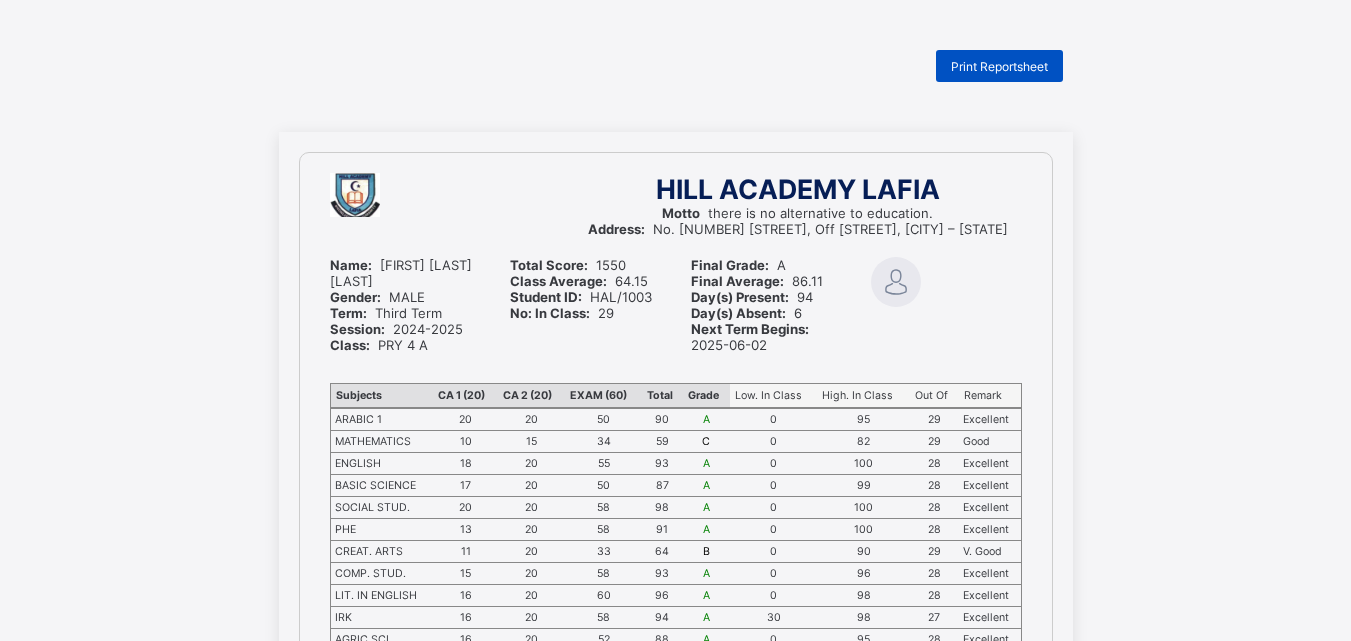 click on "Print Reportsheet" at bounding box center (999, 66) 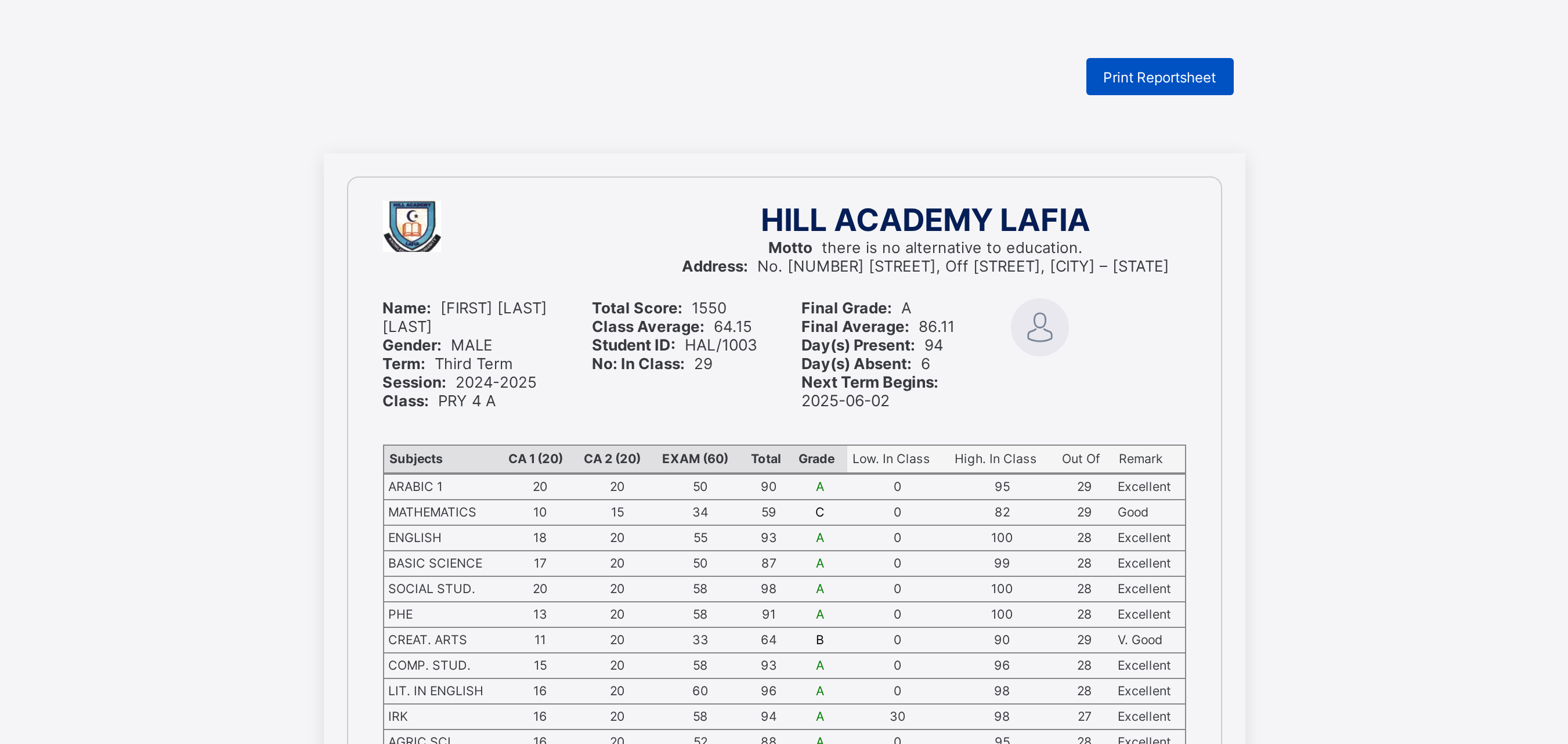 scroll, scrollTop: 0, scrollLeft: 0, axis: both 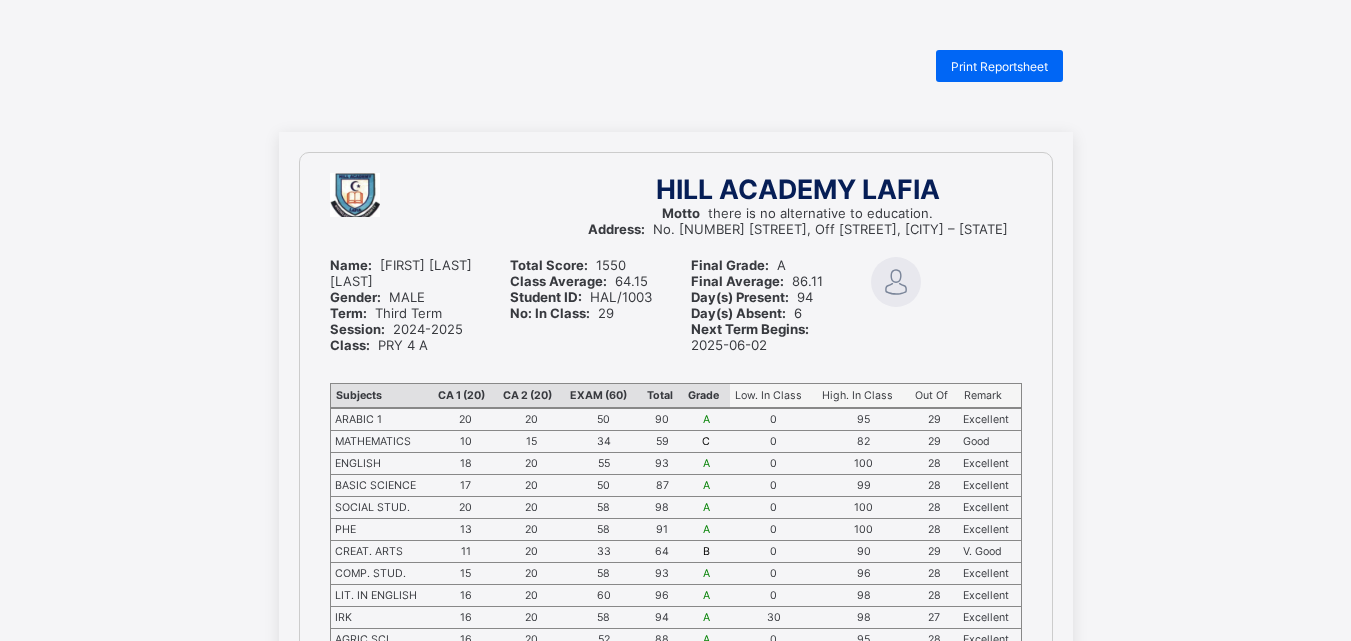 click on "Subjects CA 1 (20) CA 2 (20) EXAM (60) Total Grade Low. In Class High. In Class Out Of Remark ARABIC 1 20 20 50 90 A 0 95 29 Excellent  MATHEMATICS 10 15 34 59 C 0 82 29 Good ENGLISH 18 20 55 93 A 0 100 28 Excellent  BASIC SCIENCE 17 20 50 87 A 0 99 28 Excellent  SOCIAL STUD. 20 20 58 98 A 0 100 28 Excellent  PHE 13 20 58 91 A 0 100 28 Excellent  CREAT. ARTS 11 20 33 64 B 0 90 29 V. Good COMP. STUD. 15 20 58 93 A 0 96 28 Excellent  LIT. IN ENGLISH 16 20 60 96 A 0 98 28 Excellent  IRK 16 20 58 94 A 30 98 27 Excellent  AGRIC SCI. 16 20 52 88 A 0 95 28 Excellent  Q. REASONING 11 17 40 68 B 0 86 29 V. Good HANDWRITING 20 20 60 100 A 0 100 28 Excellent  V. REASONING 18 16 47 81 A 29 89 27 Excellent  GRAMMAR 16 20 50 86 A 0 90 28 Excellent  ISLAMIYAT 1 20 20 55 95 A 0 100 27 Excellent  ARABIC 2 12 20 55 87 A 0 100 28 Excellent  ISLAMIYAT 2 20 20 40 80 A 0 88 28 Excellent" at bounding box center [676, 594] 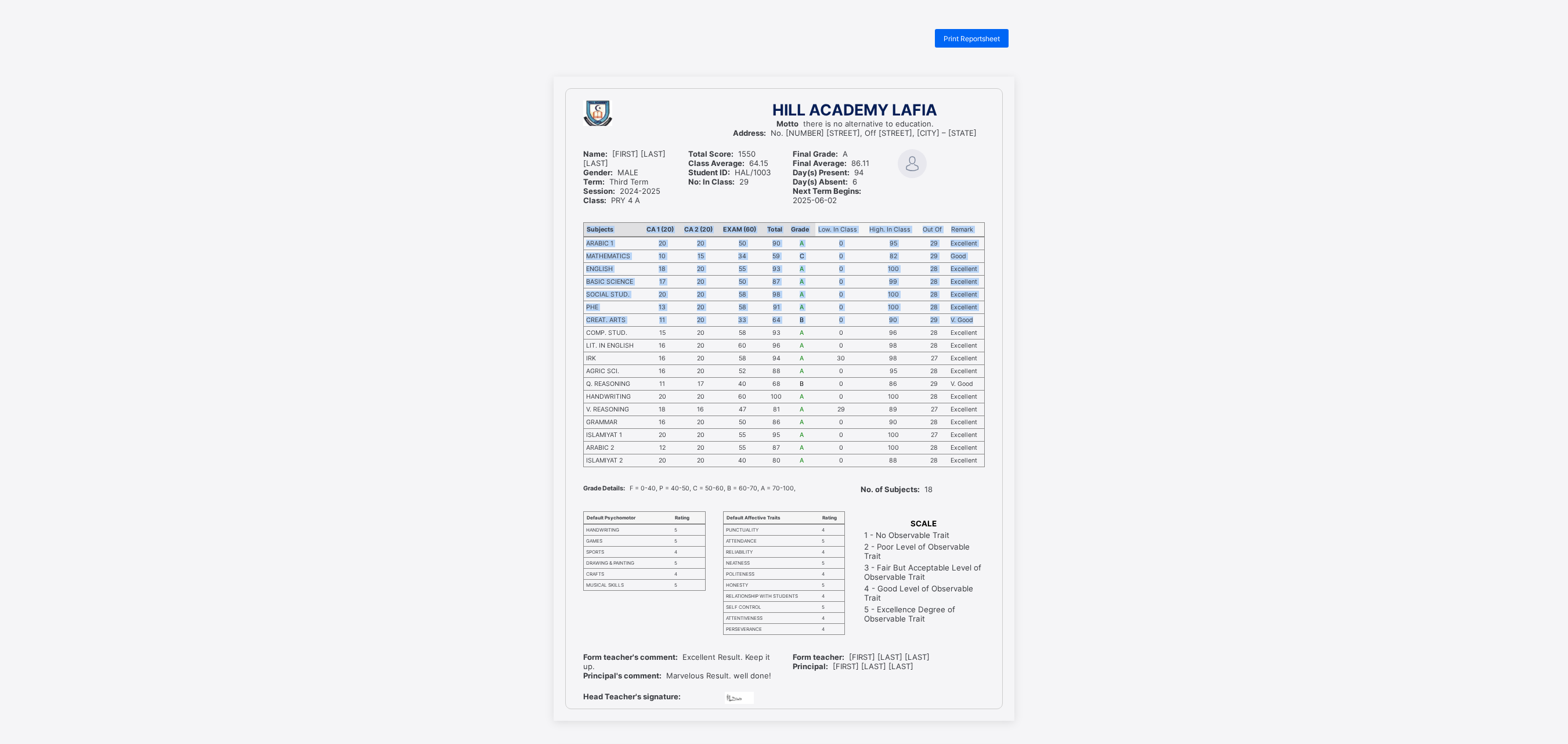 scroll, scrollTop: 194, scrollLeft: 0, axis: vertical 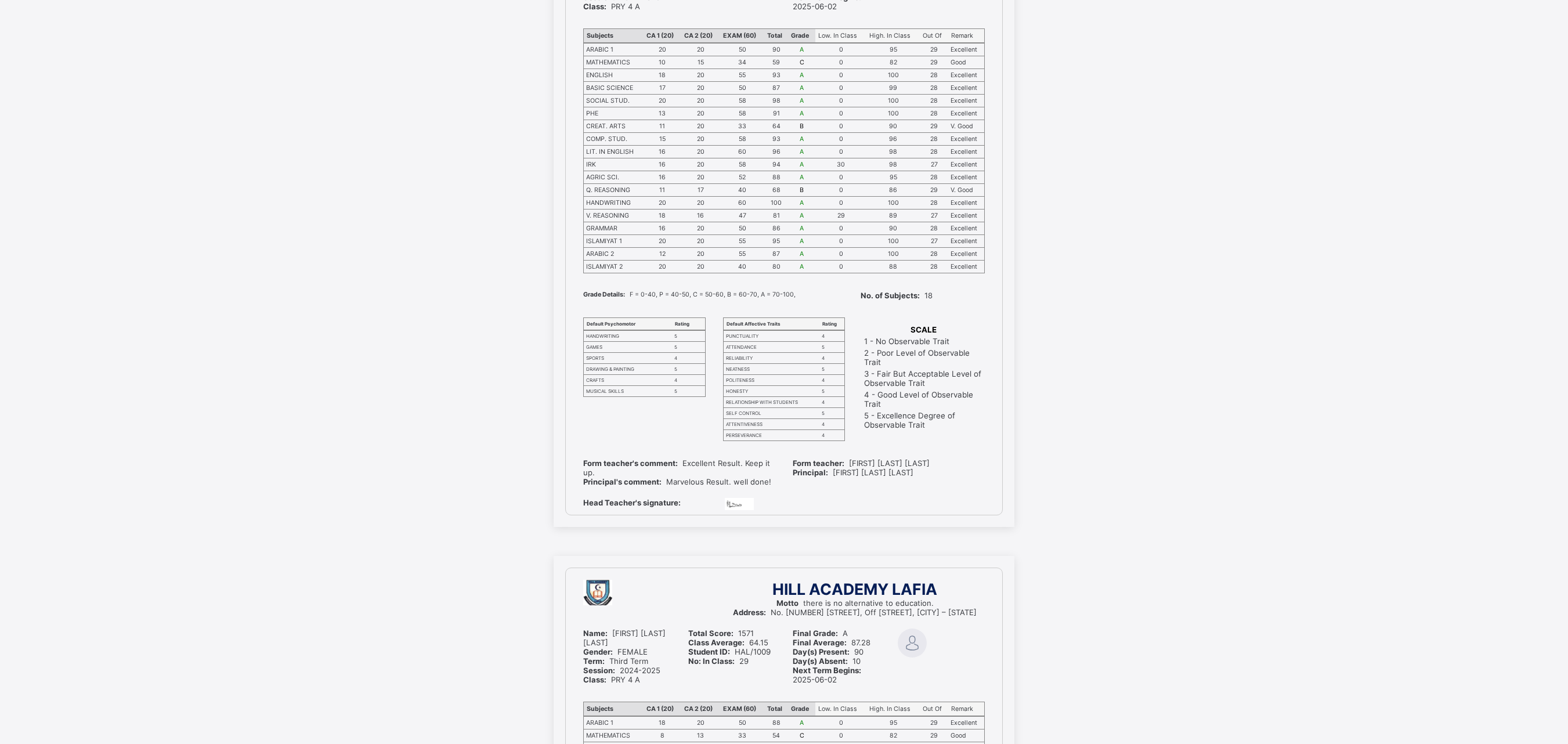 click on "0" at bounding box center (841, 75) 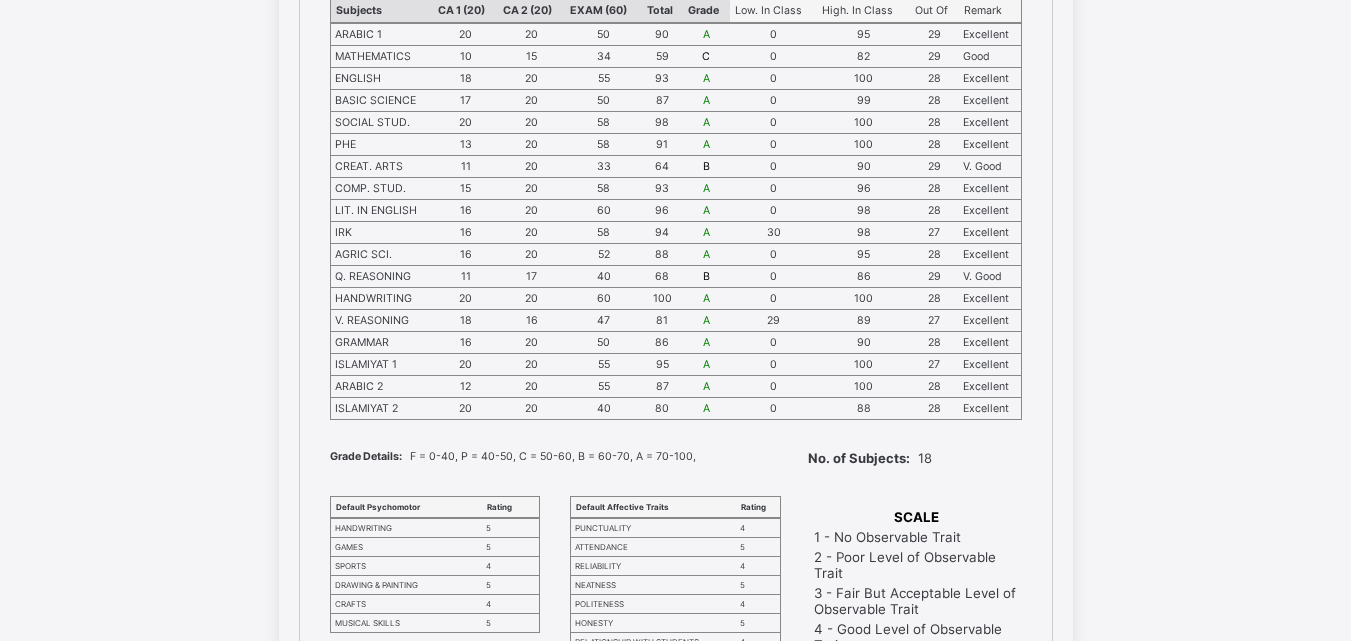 scroll, scrollTop: 333, scrollLeft: 0, axis: vertical 